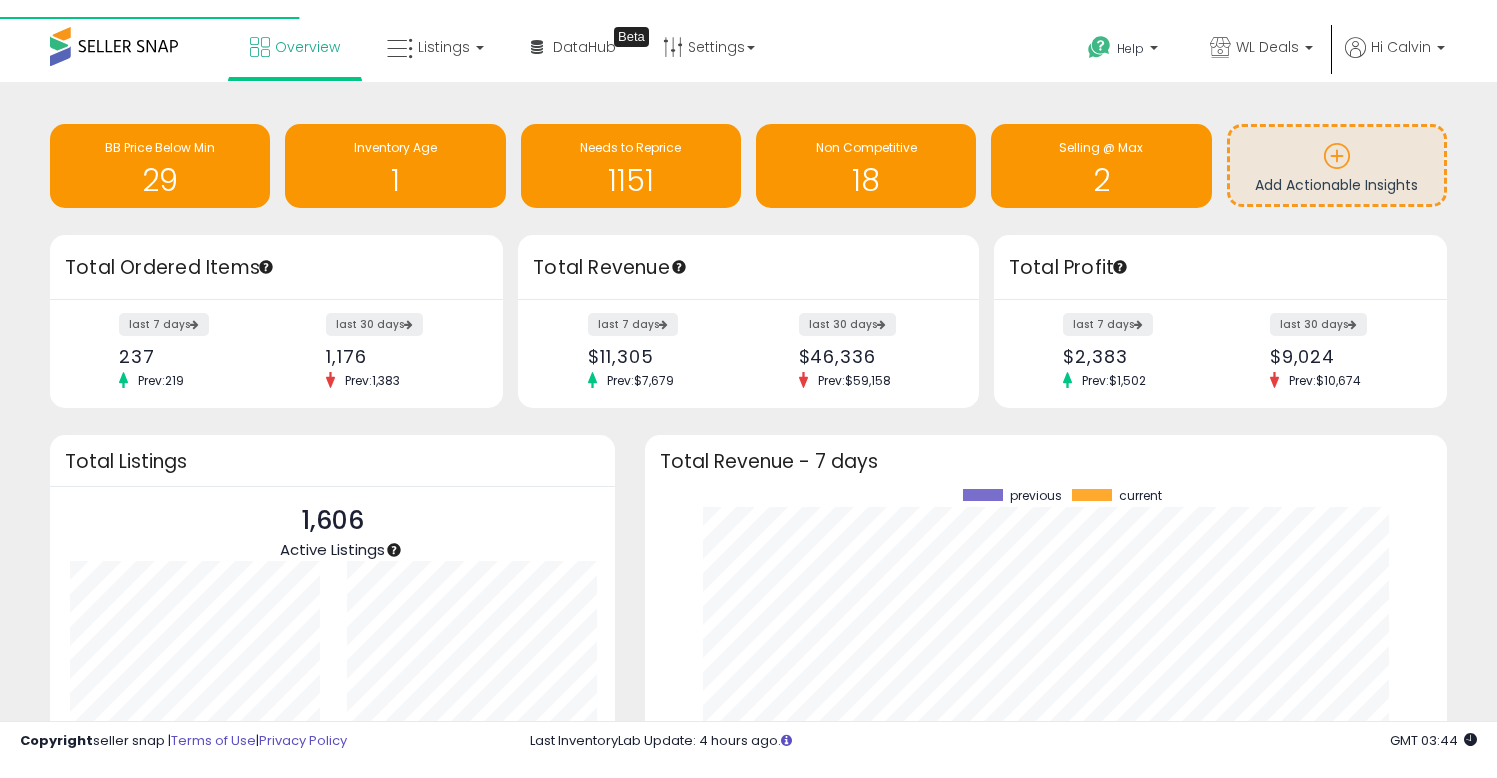 scroll, scrollTop: 0, scrollLeft: 0, axis: both 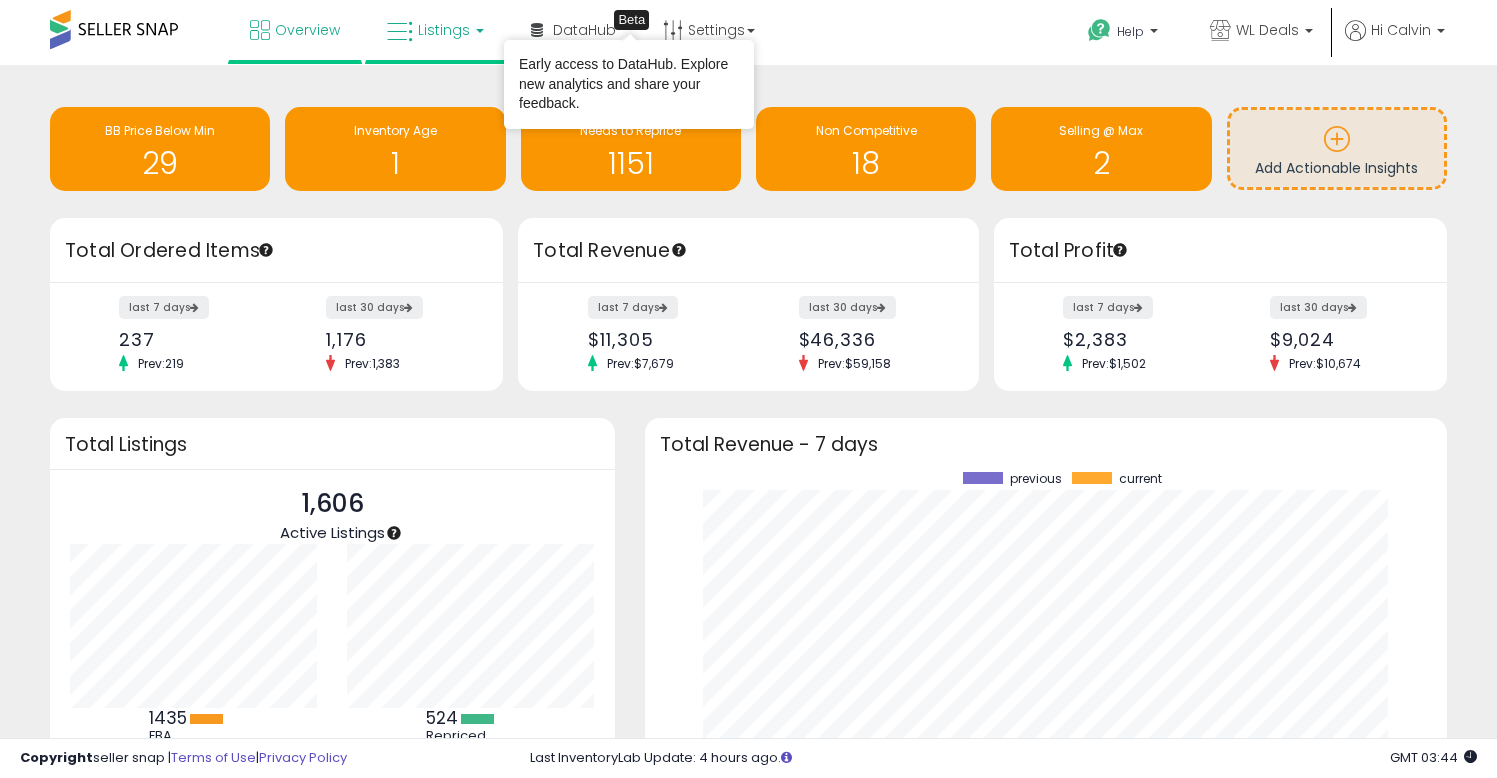 click on "Listings" at bounding box center (435, 30) 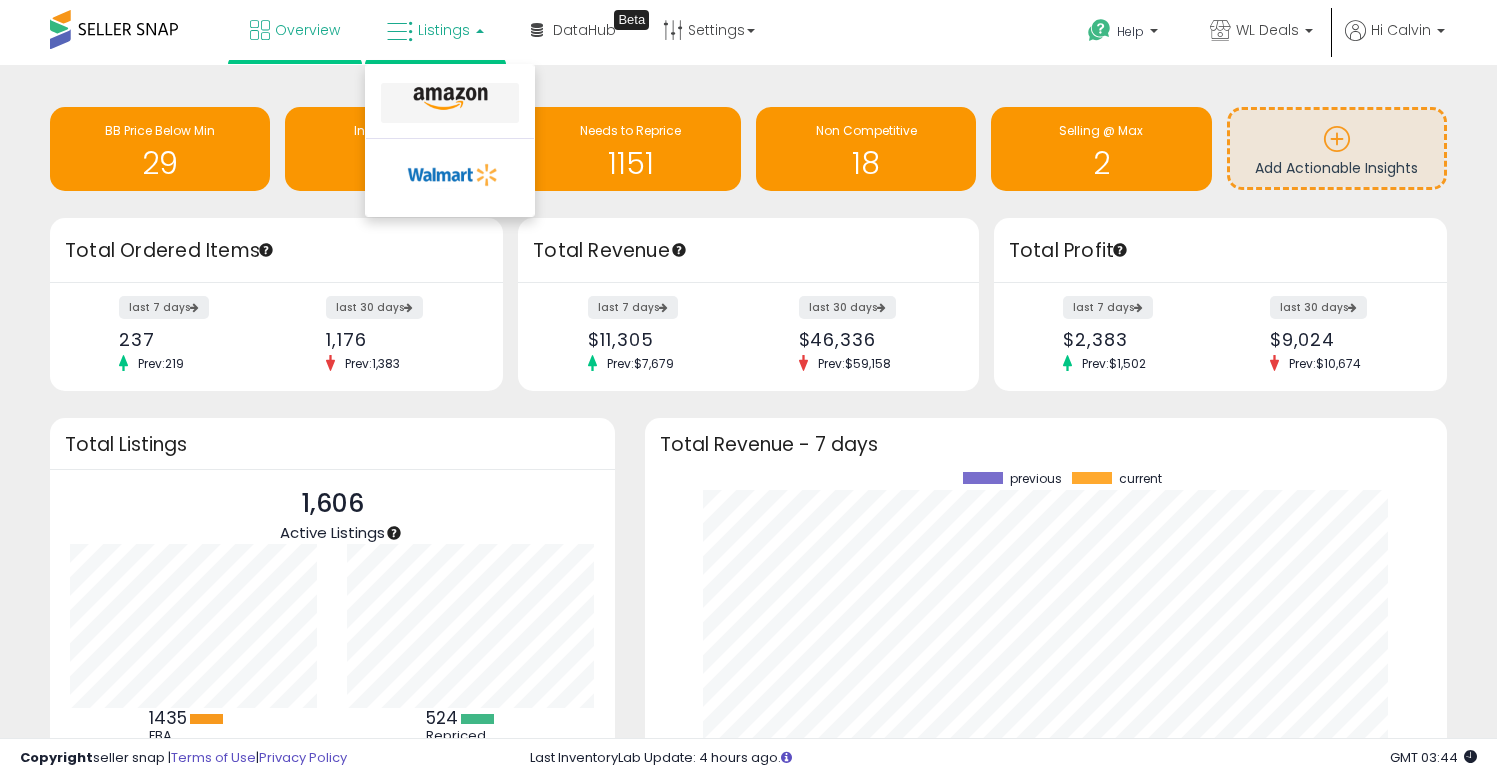 click at bounding box center [450, 103] 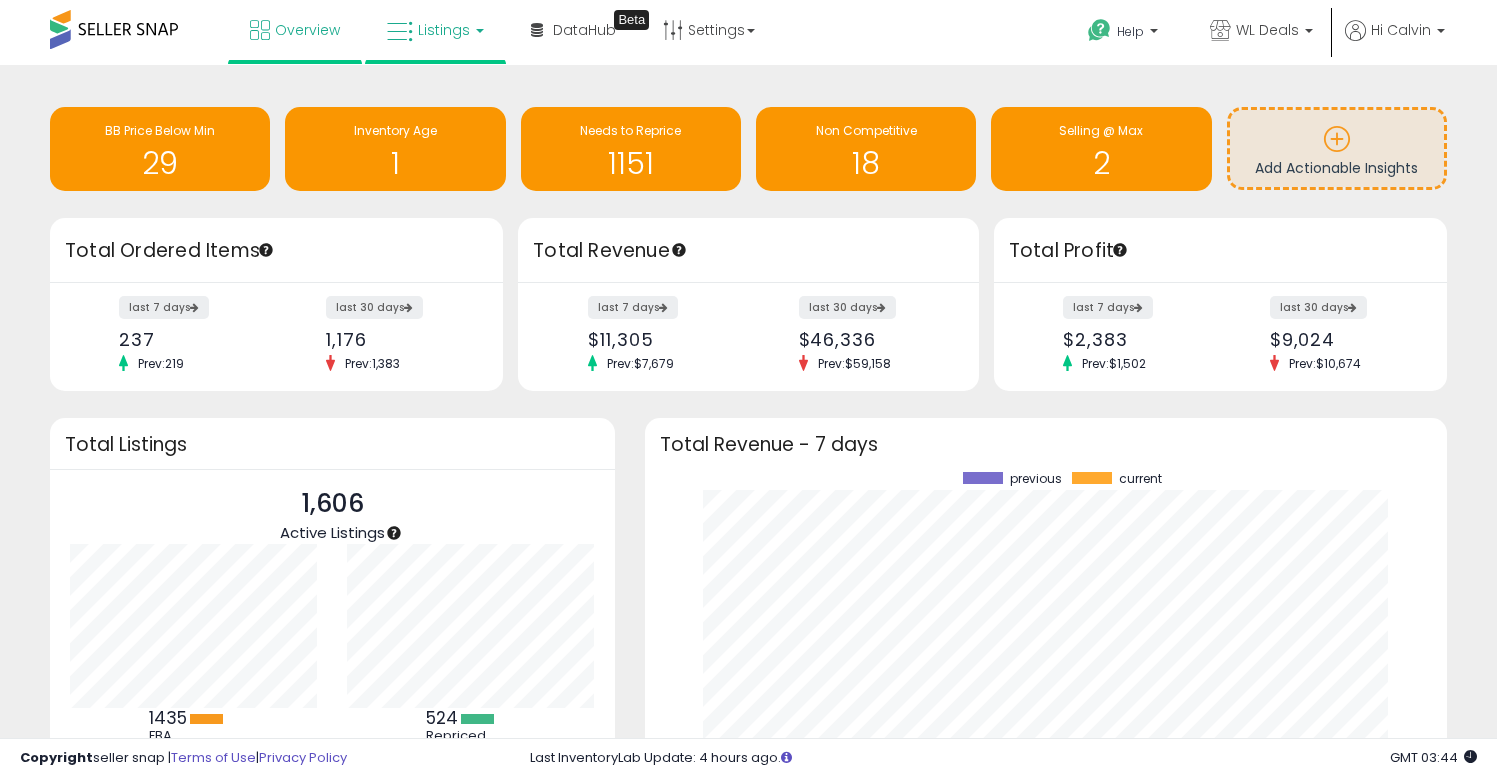 click on "Listings" at bounding box center [444, 30] 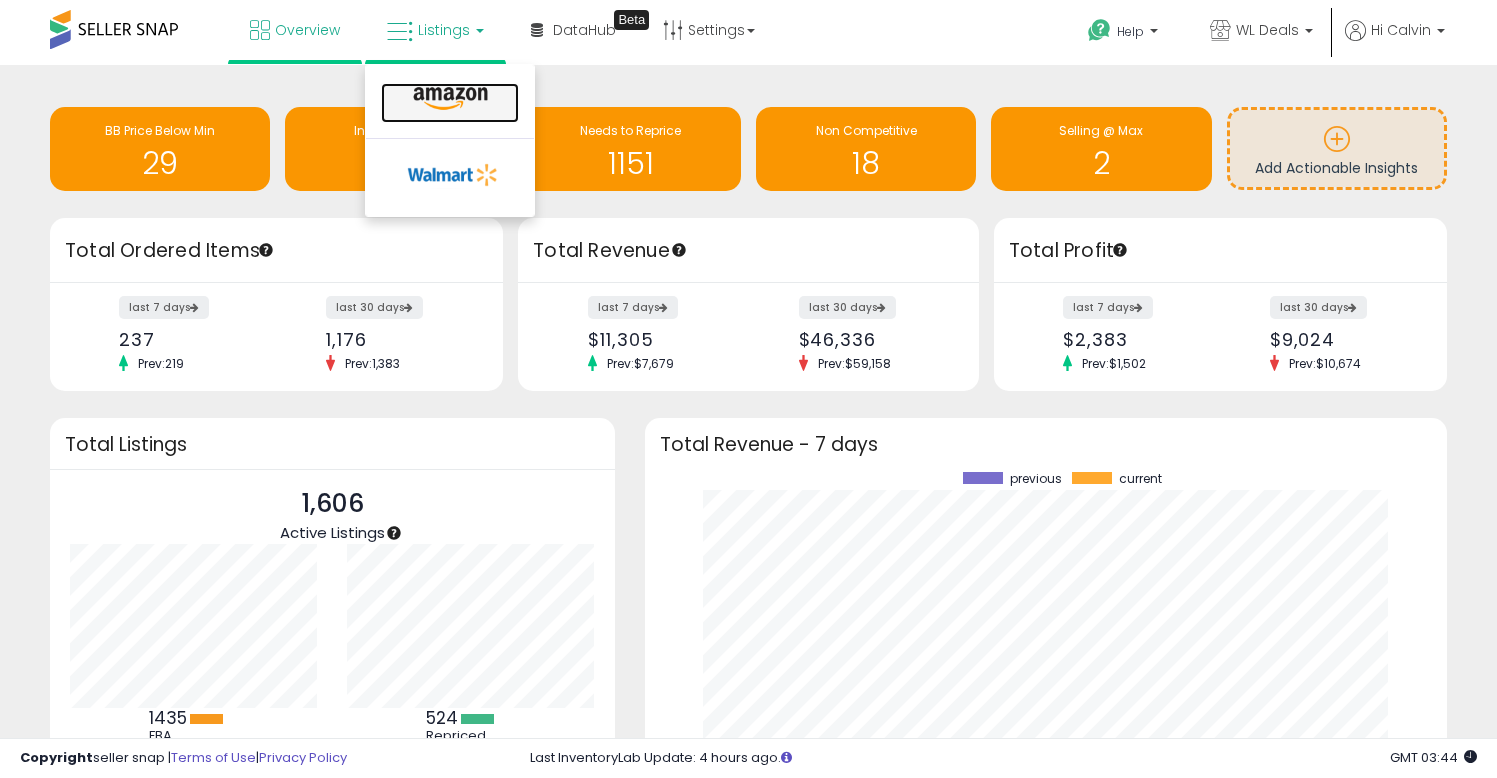 click at bounding box center [450, 99] 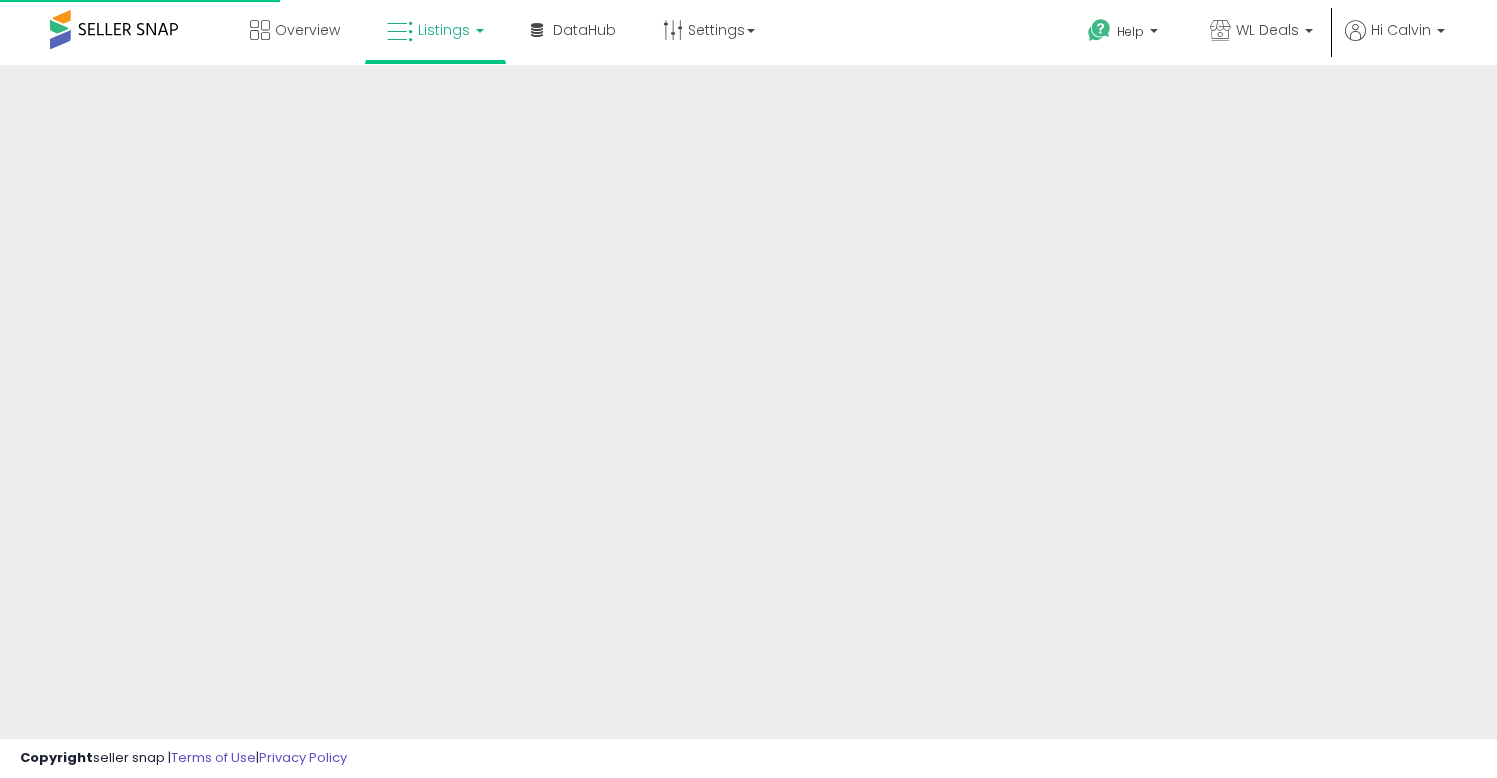 scroll, scrollTop: 0, scrollLeft: 0, axis: both 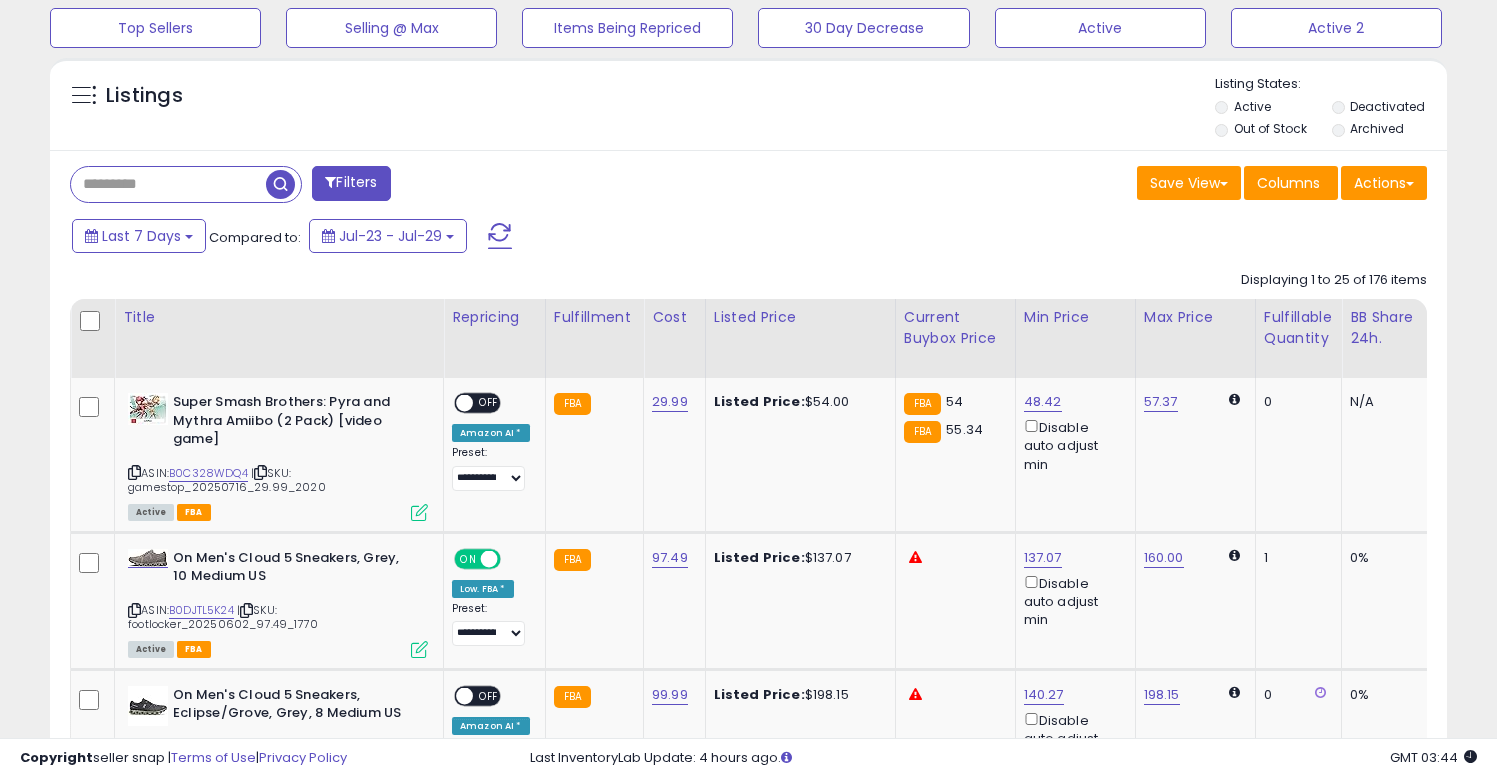 click at bounding box center [168, 184] 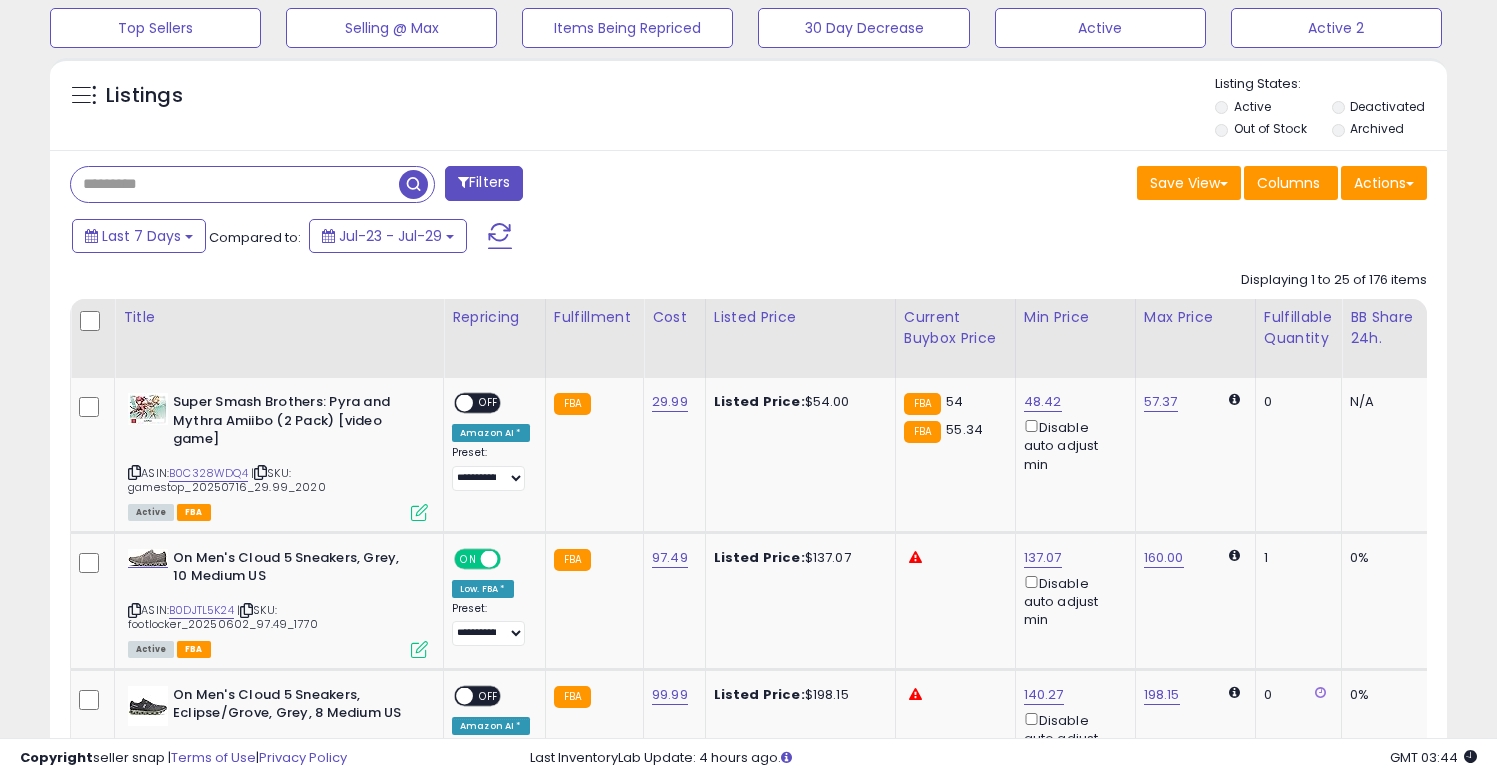 paste on "**********" 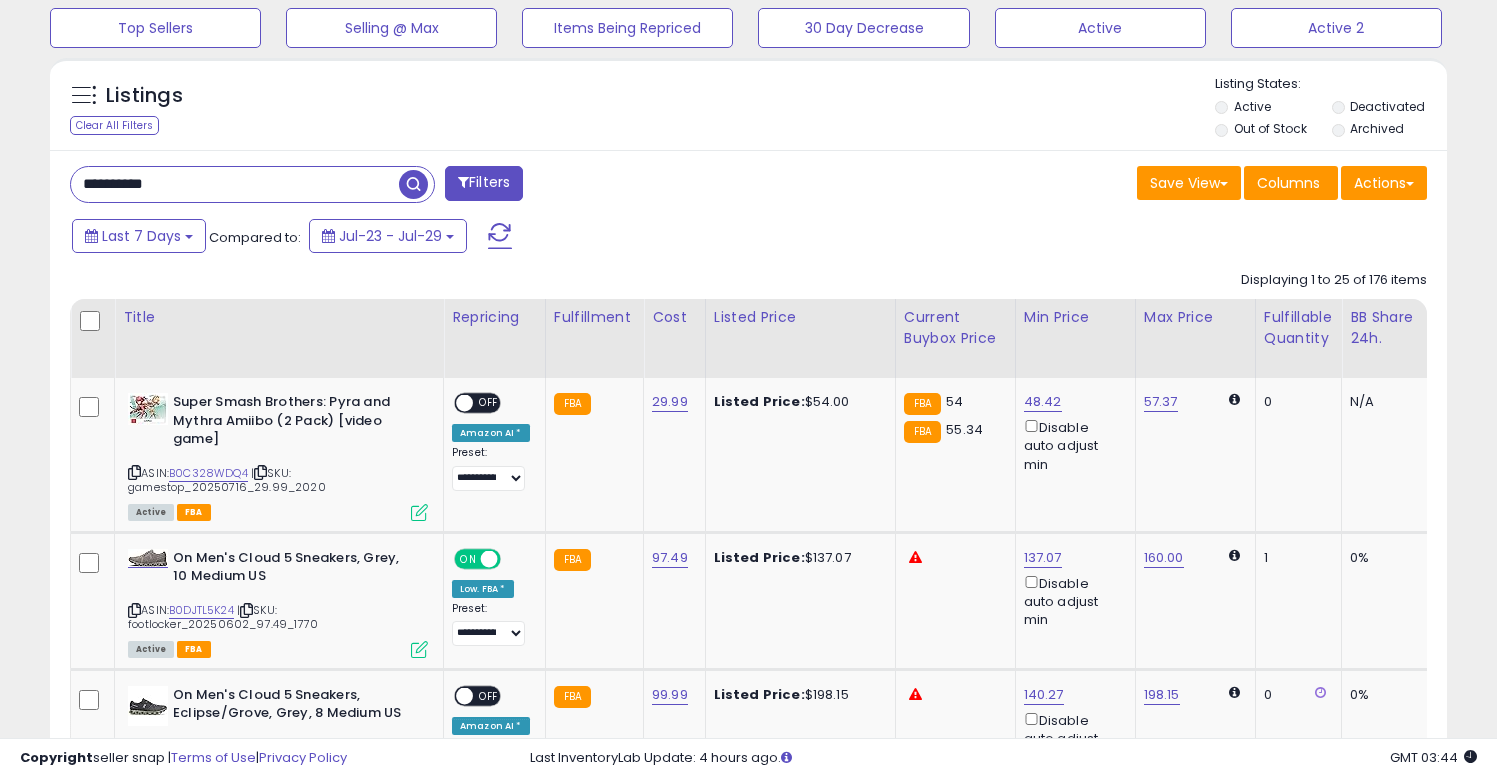type on "**********" 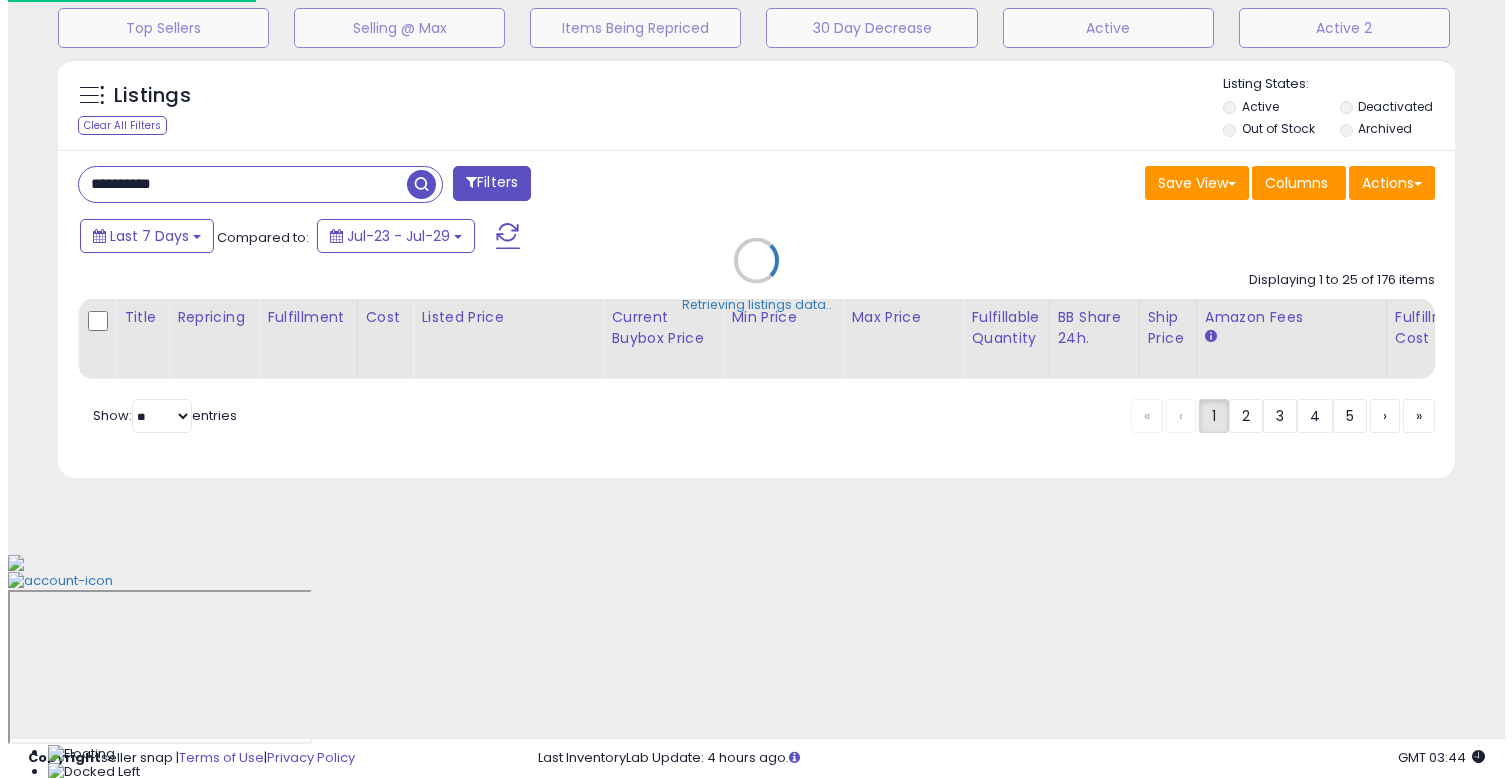 scroll, scrollTop: 462, scrollLeft: 0, axis: vertical 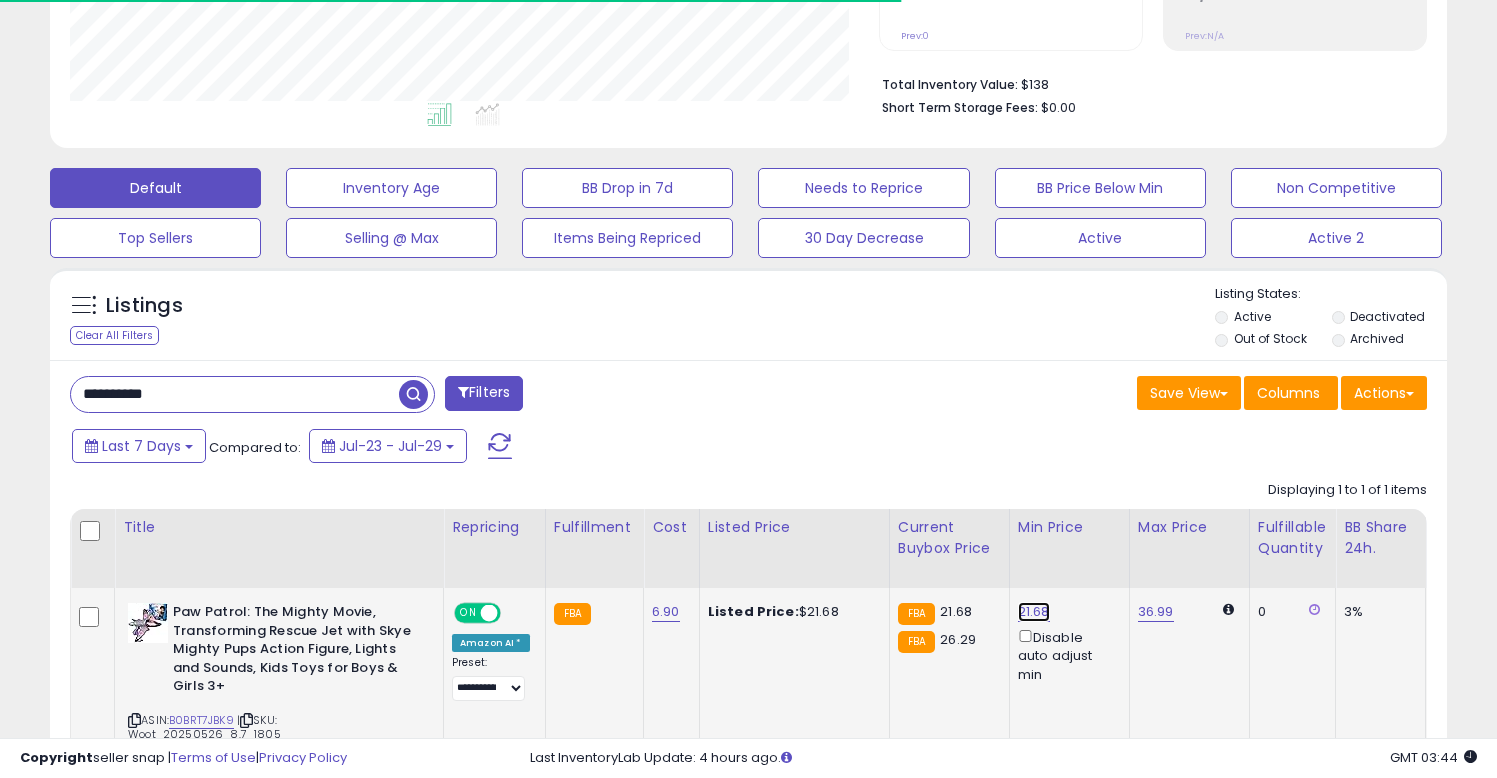 click on "21.68" at bounding box center (1034, 612) 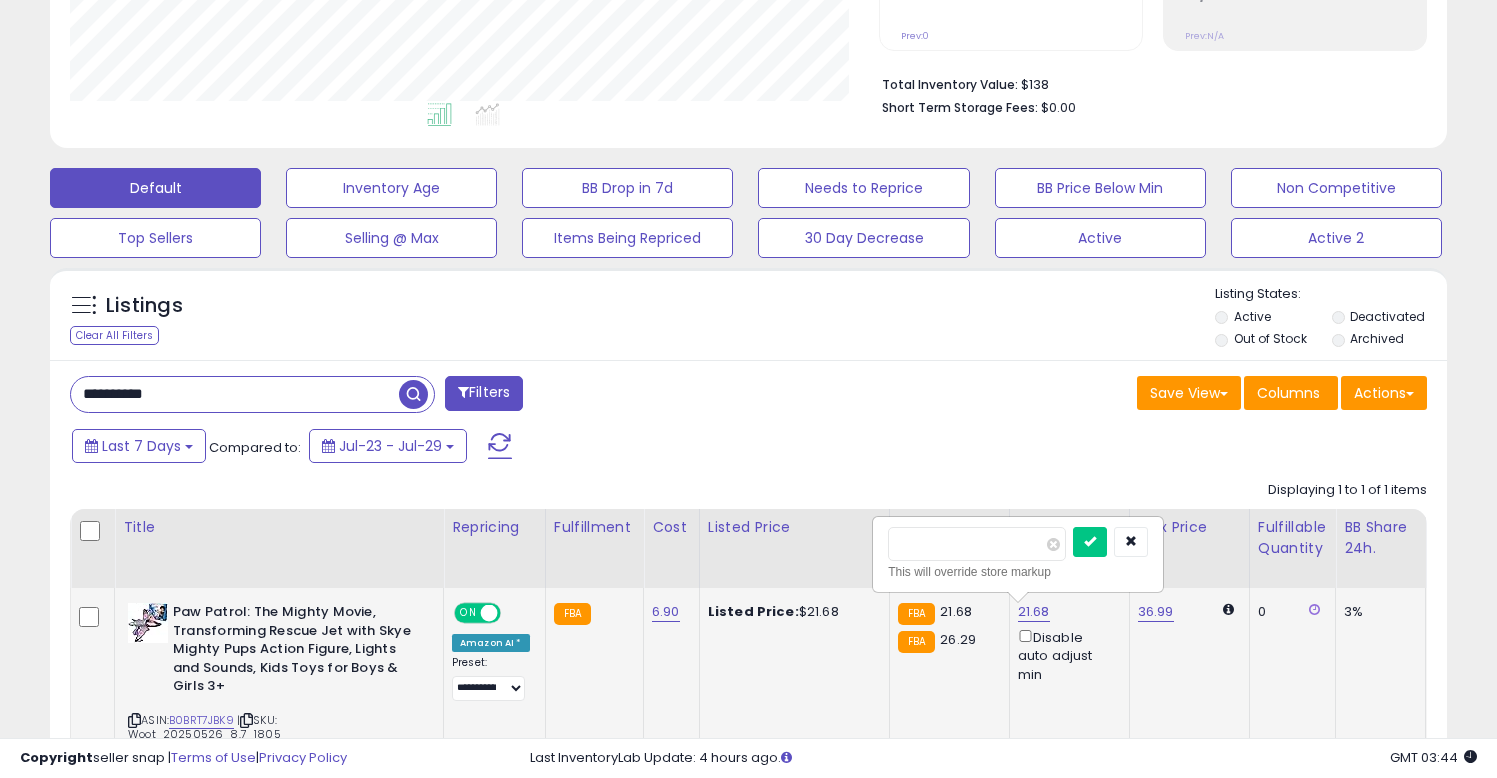scroll, scrollTop: 999590, scrollLeft: 999191, axis: both 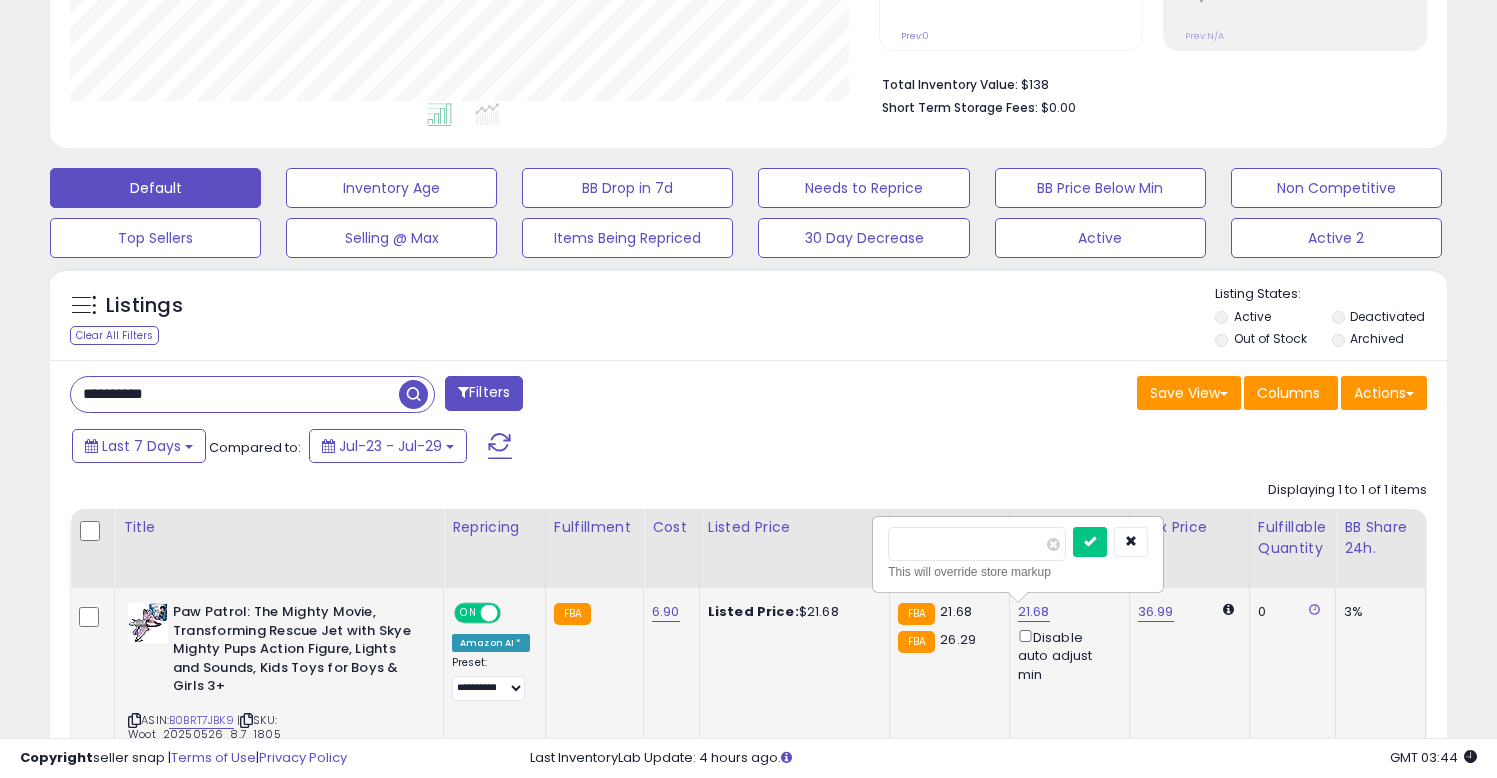 type on "*****" 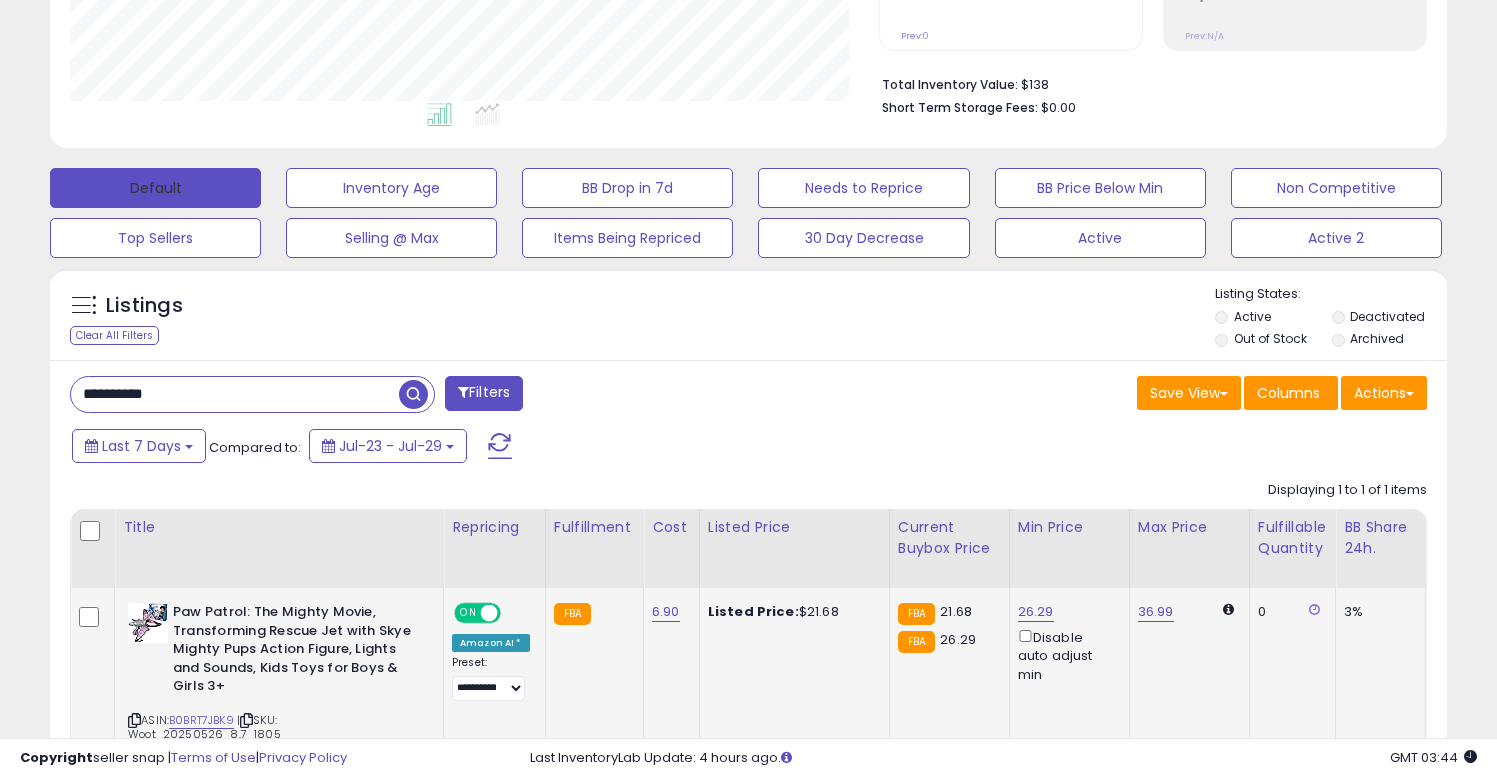 click on "Default" at bounding box center [155, 188] 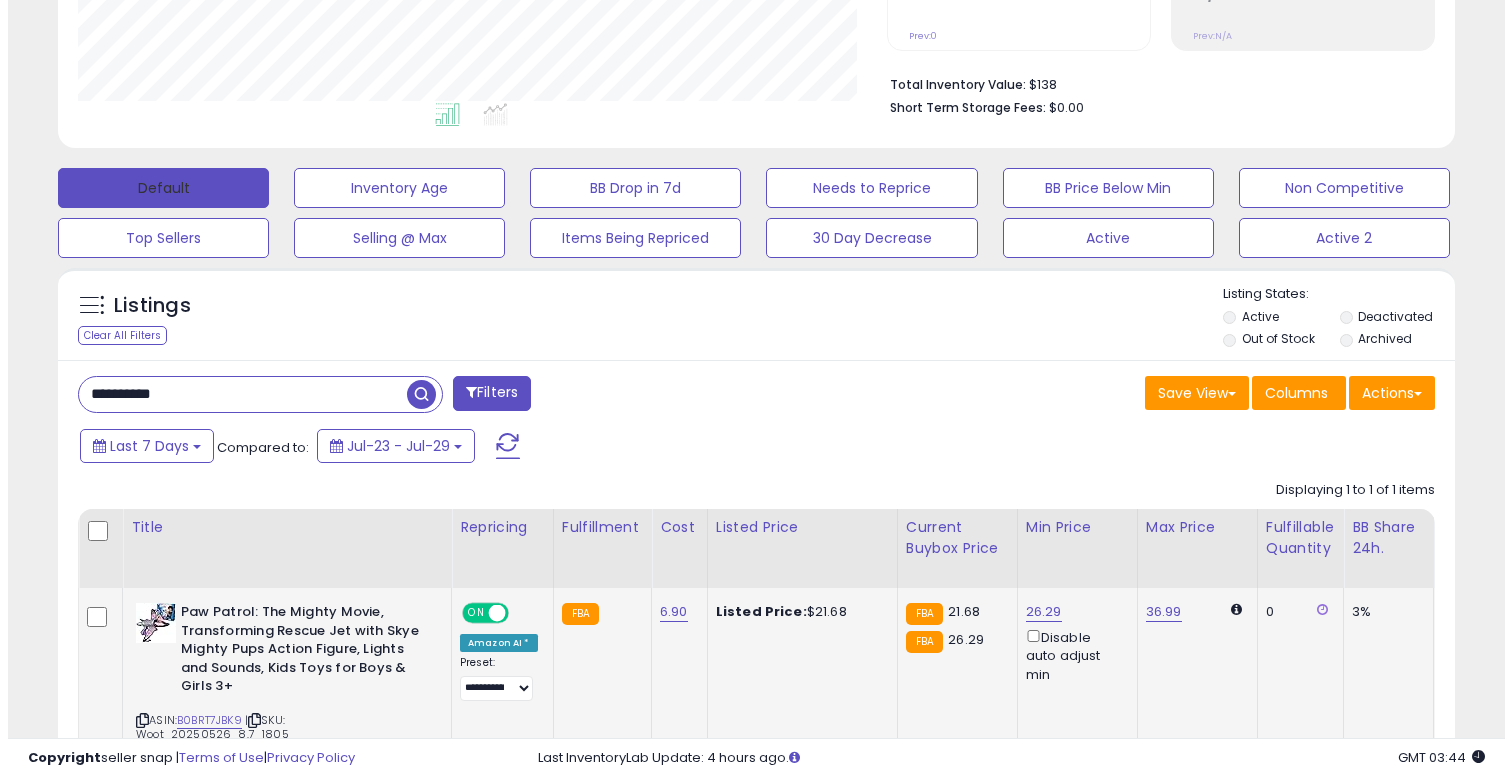 scroll, scrollTop: 442, scrollLeft: 0, axis: vertical 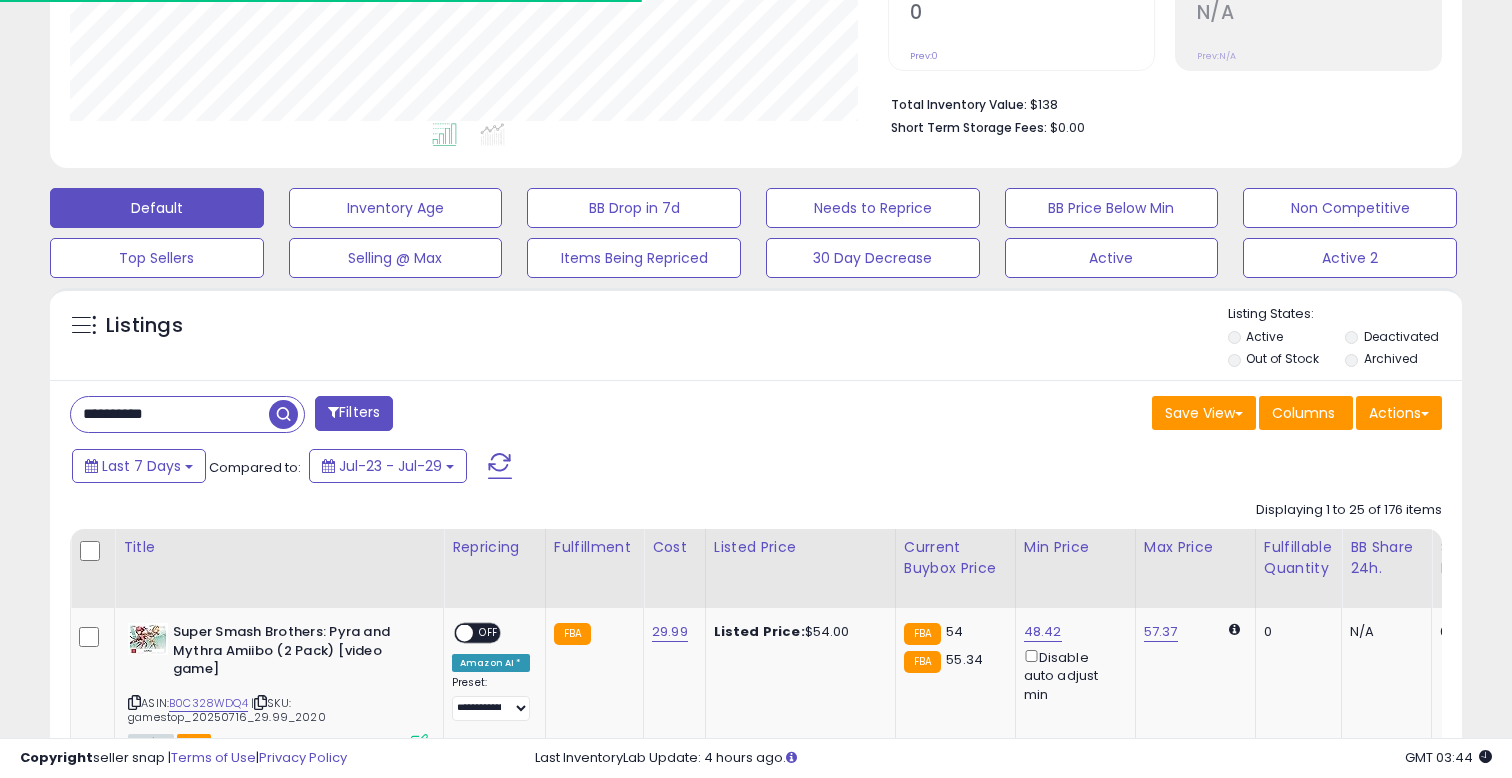 type 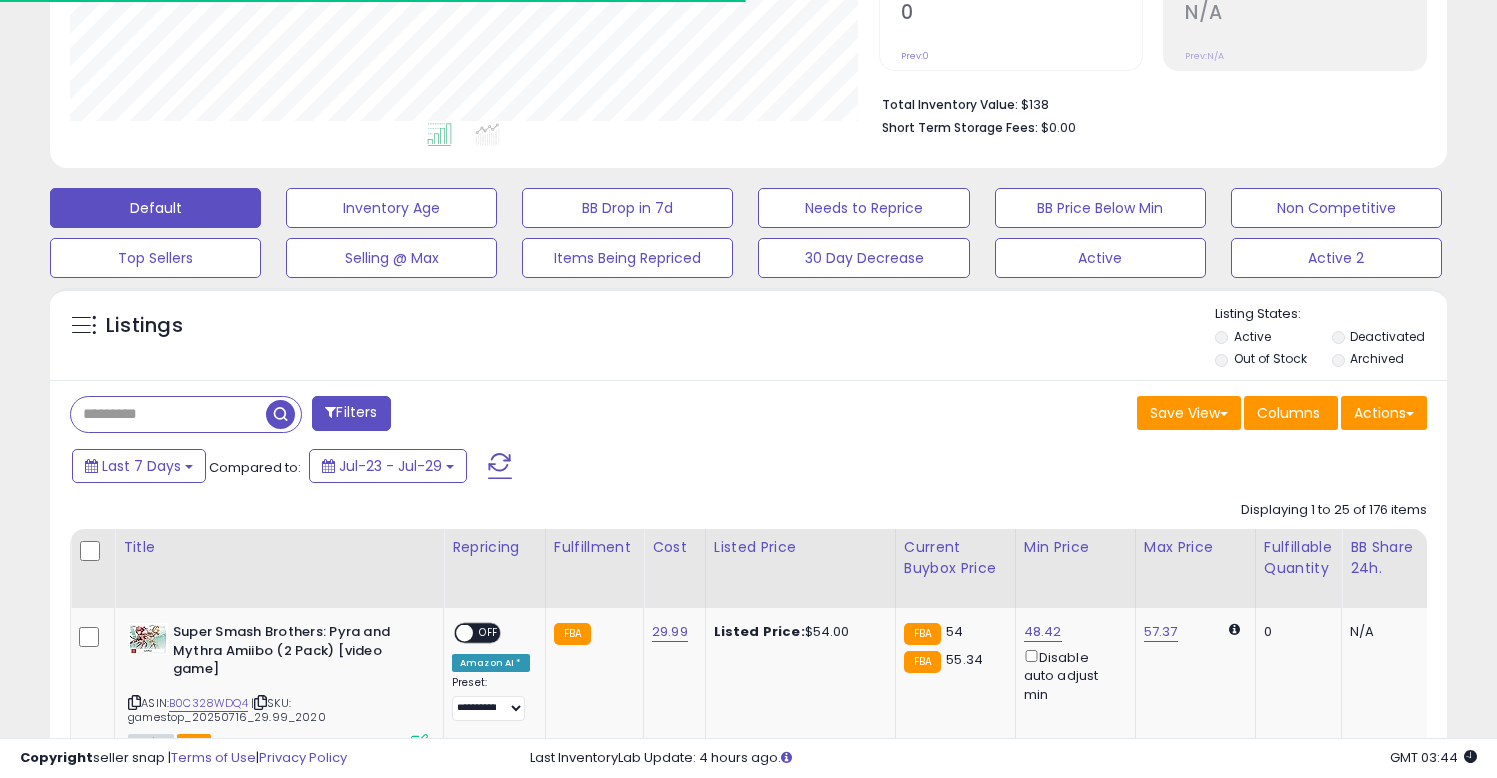 scroll, scrollTop: 410, scrollLeft: 809, axis: both 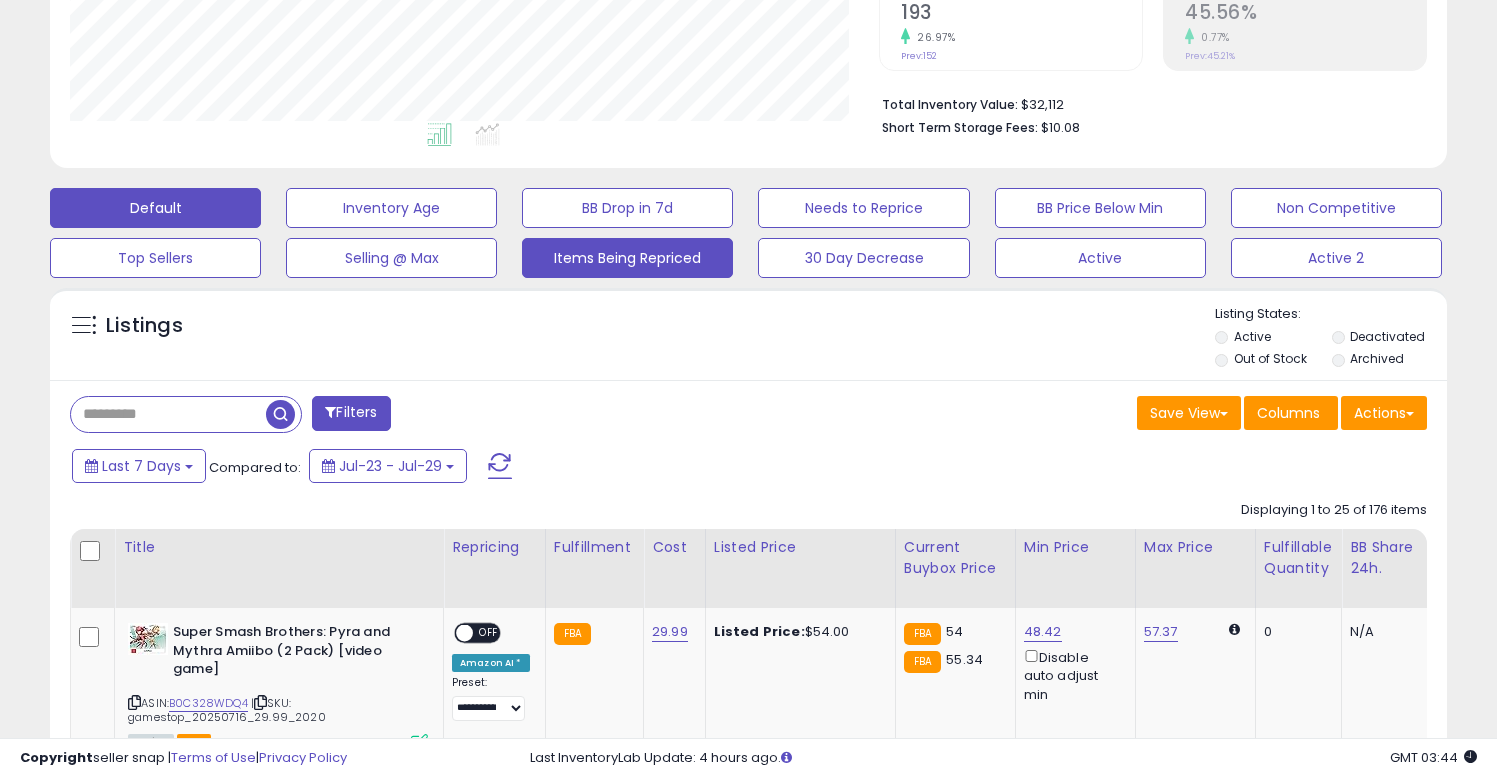 click on "Items Being Repriced" at bounding box center [391, 208] 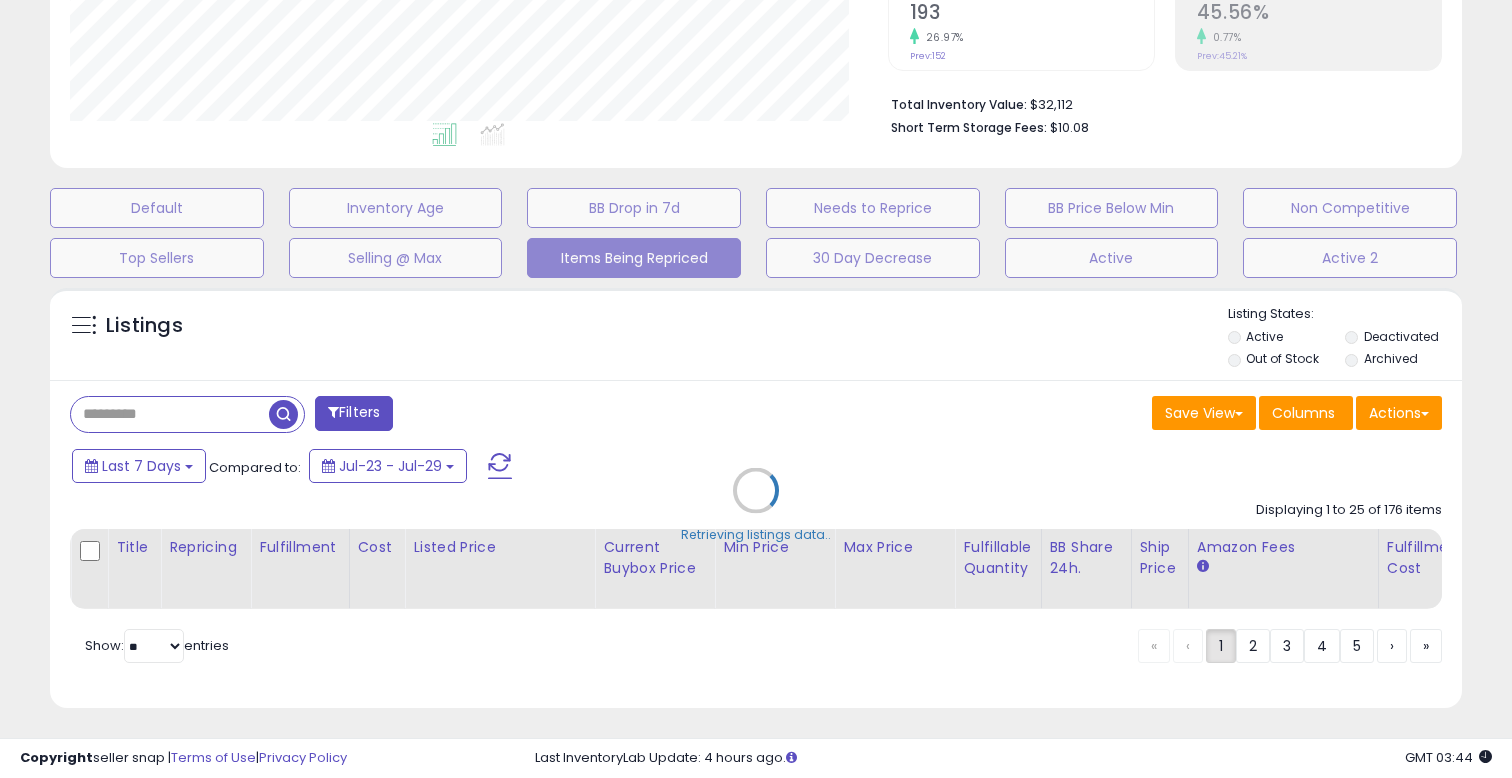 scroll, scrollTop: 999590, scrollLeft: 999182, axis: both 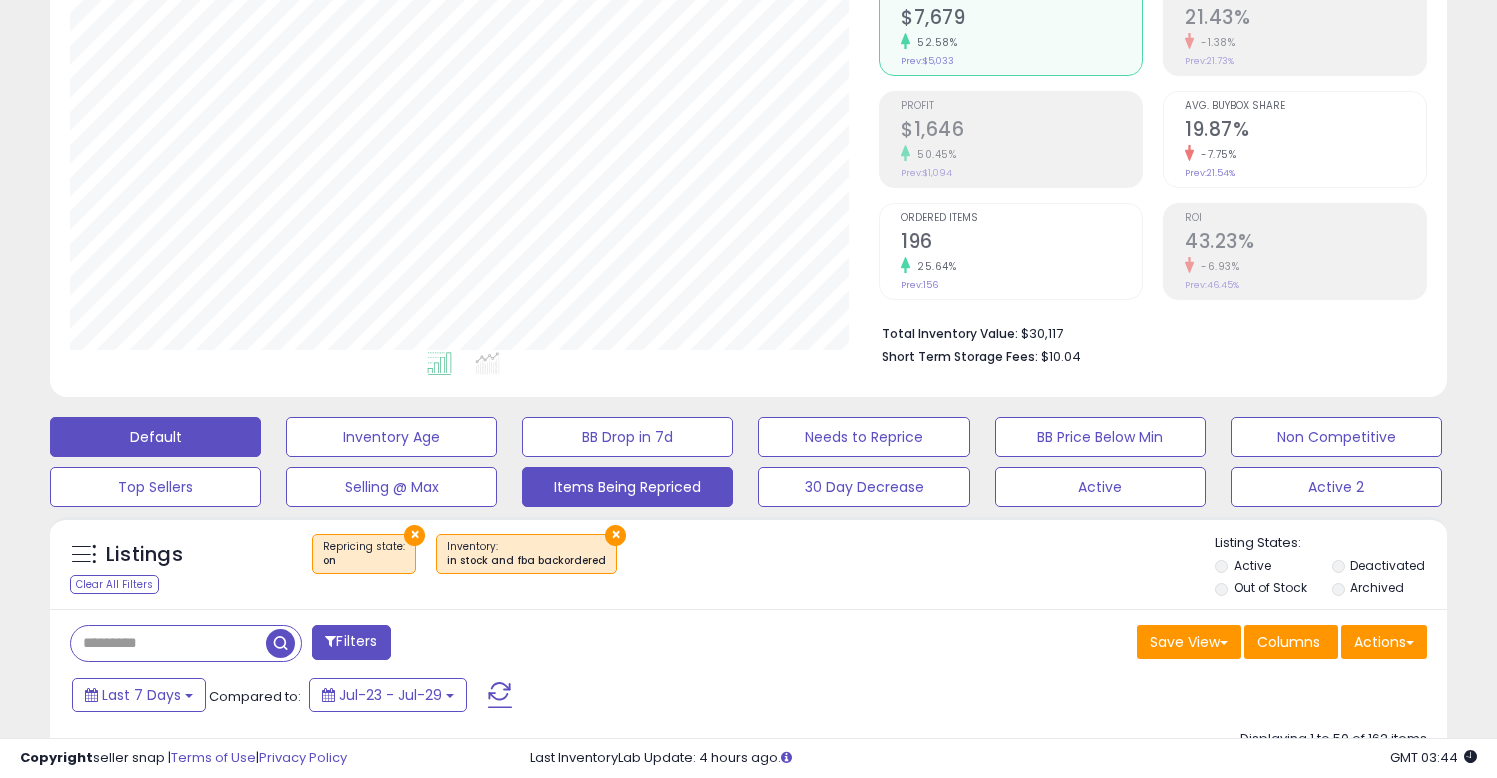 click on "Default" at bounding box center (155, 437) 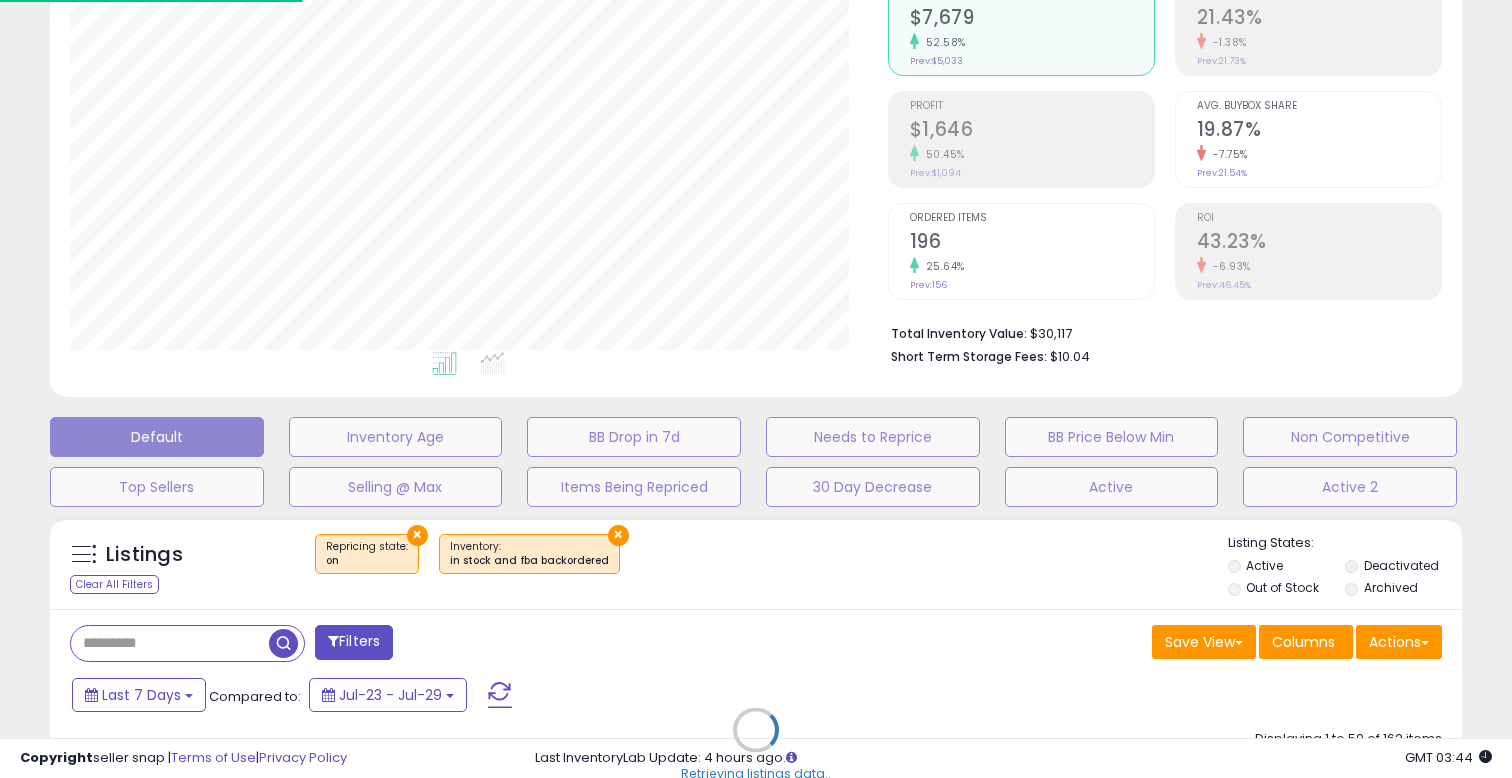 scroll, scrollTop: 999590, scrollLeft: 999182, axis: both 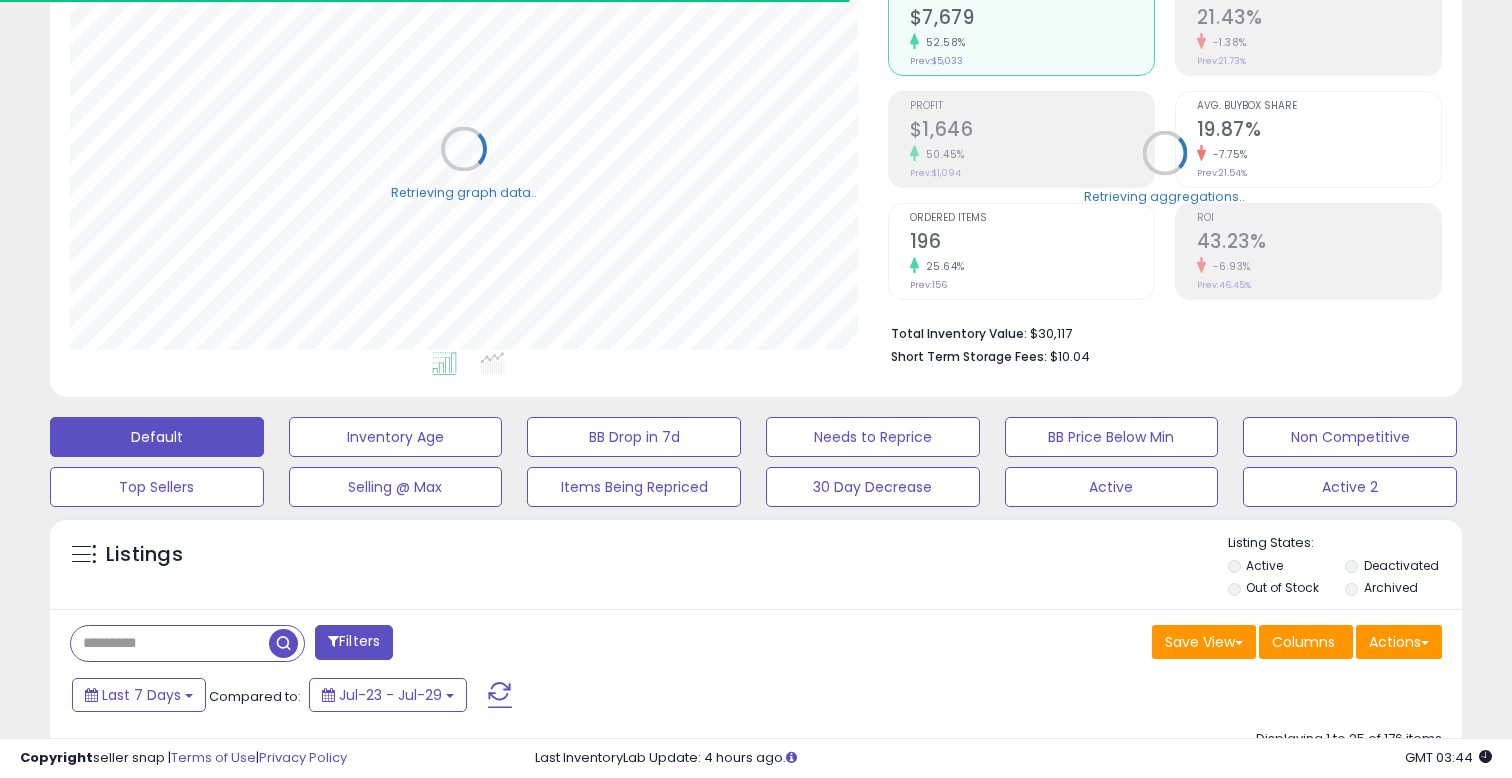 select on "**" 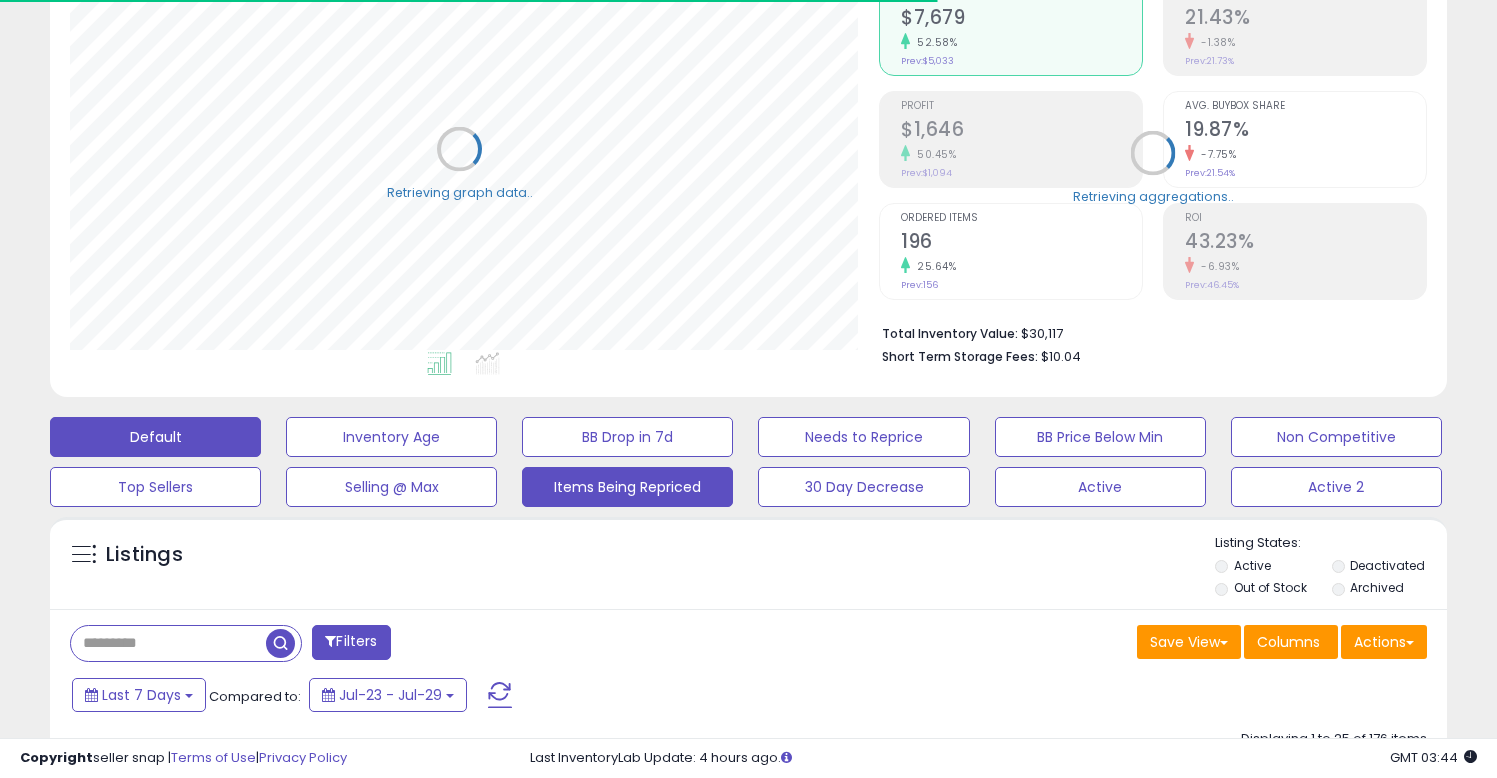 scroll, scrollTop: 410, scrollLeft: 809, axis: both 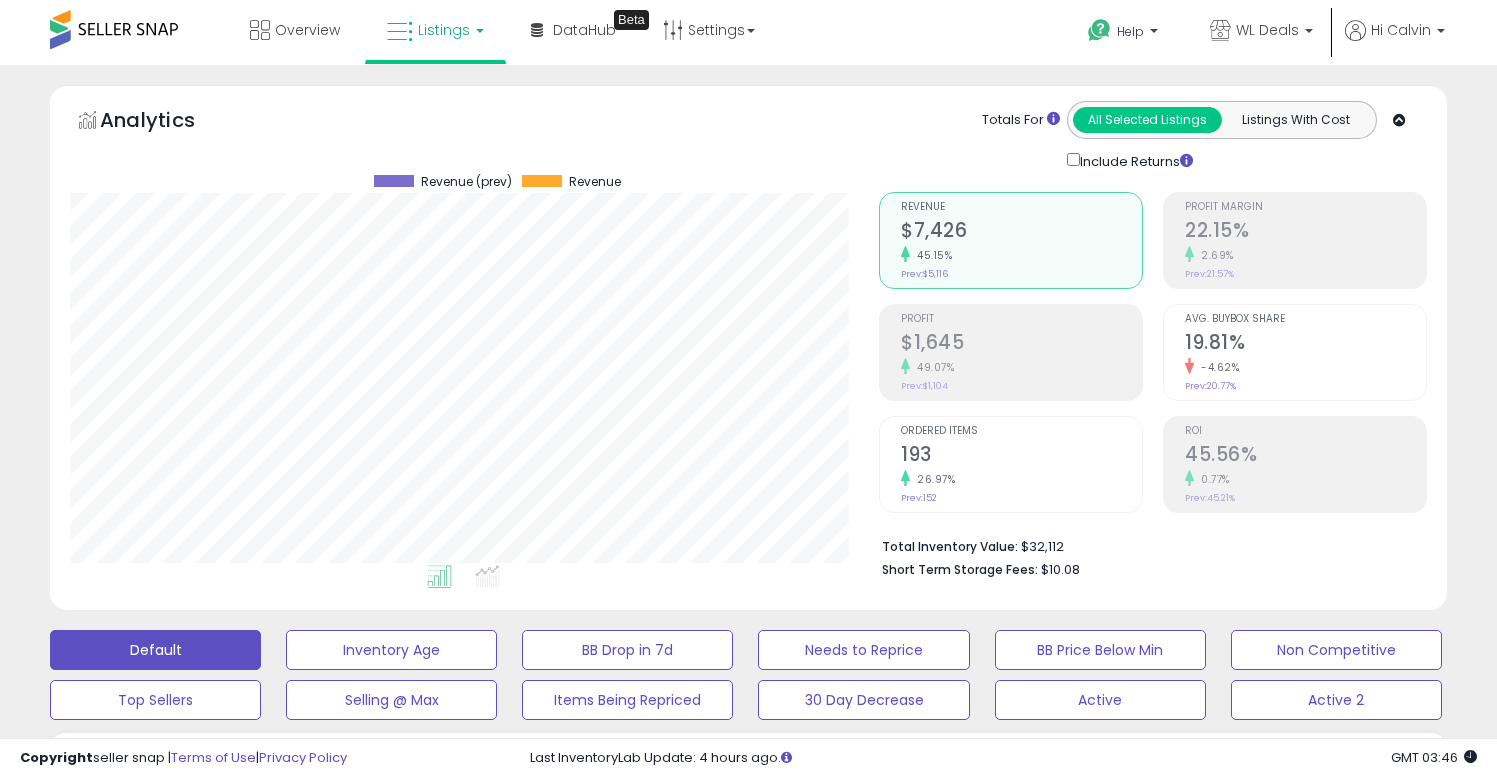 click at bounding box center (114, 29) 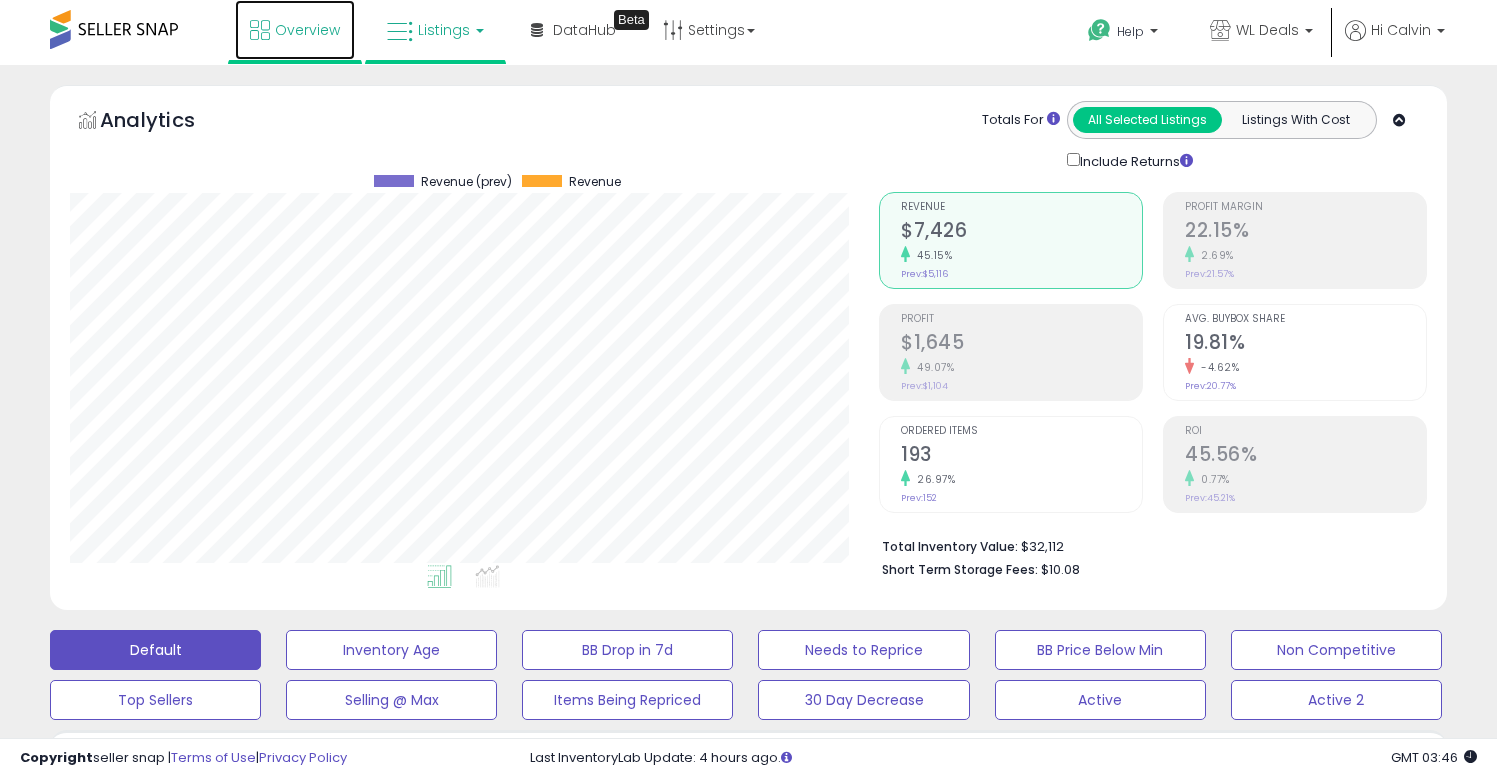 click on "Overview" at bounding box center [307, 30] 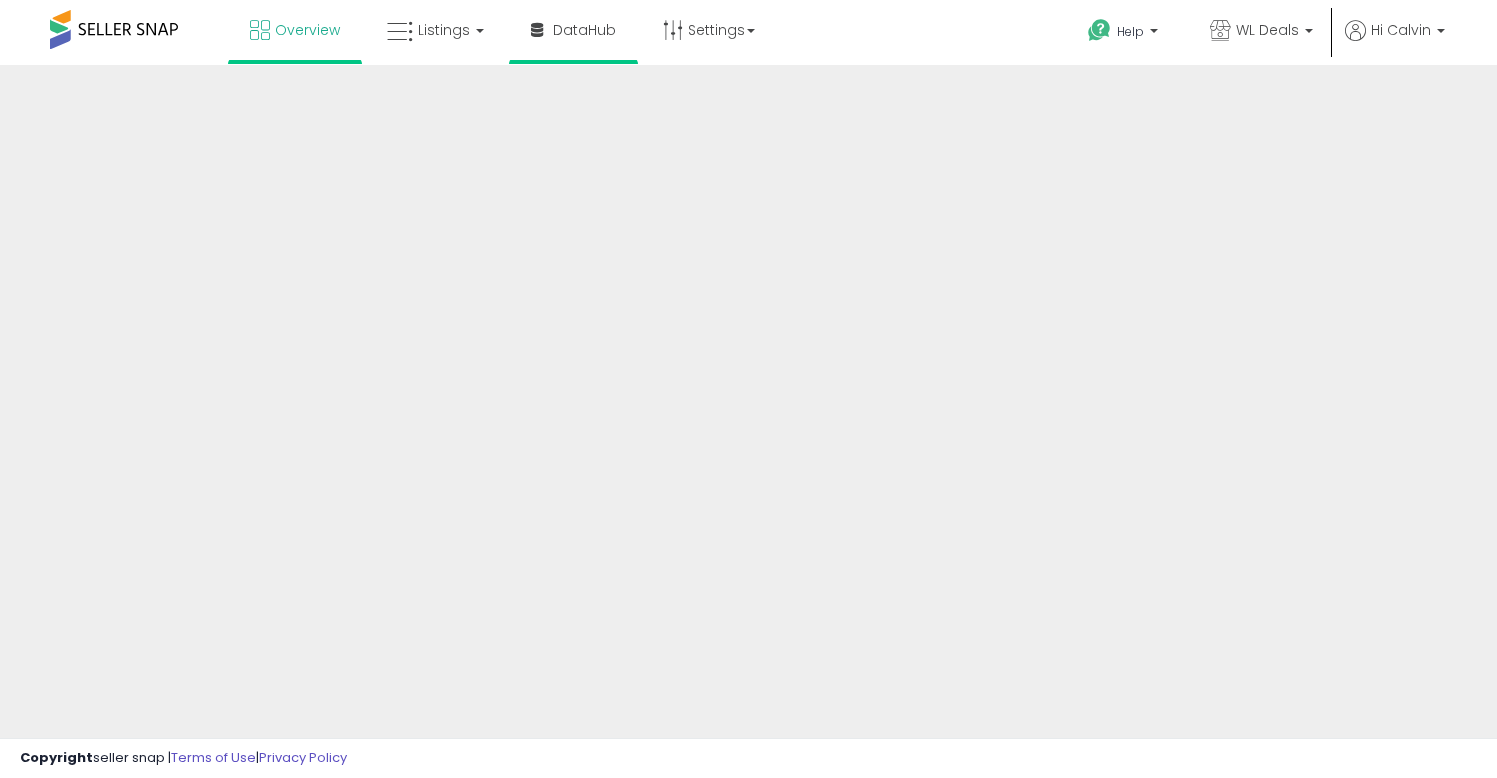 scroll, scrollTop: 0, scrollLeft: 0, axis: both 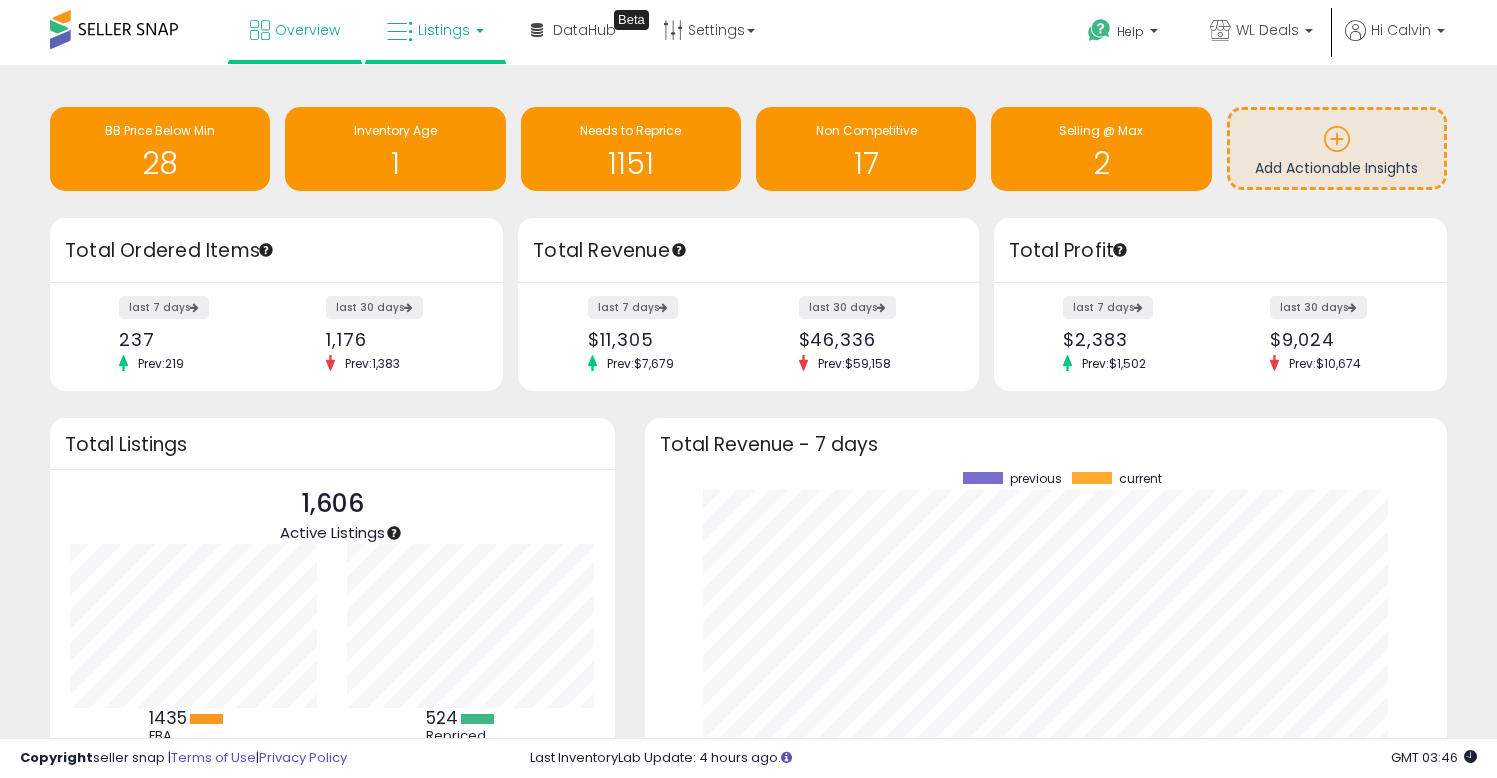 click on "Listings" at bounding box center (444, 30) 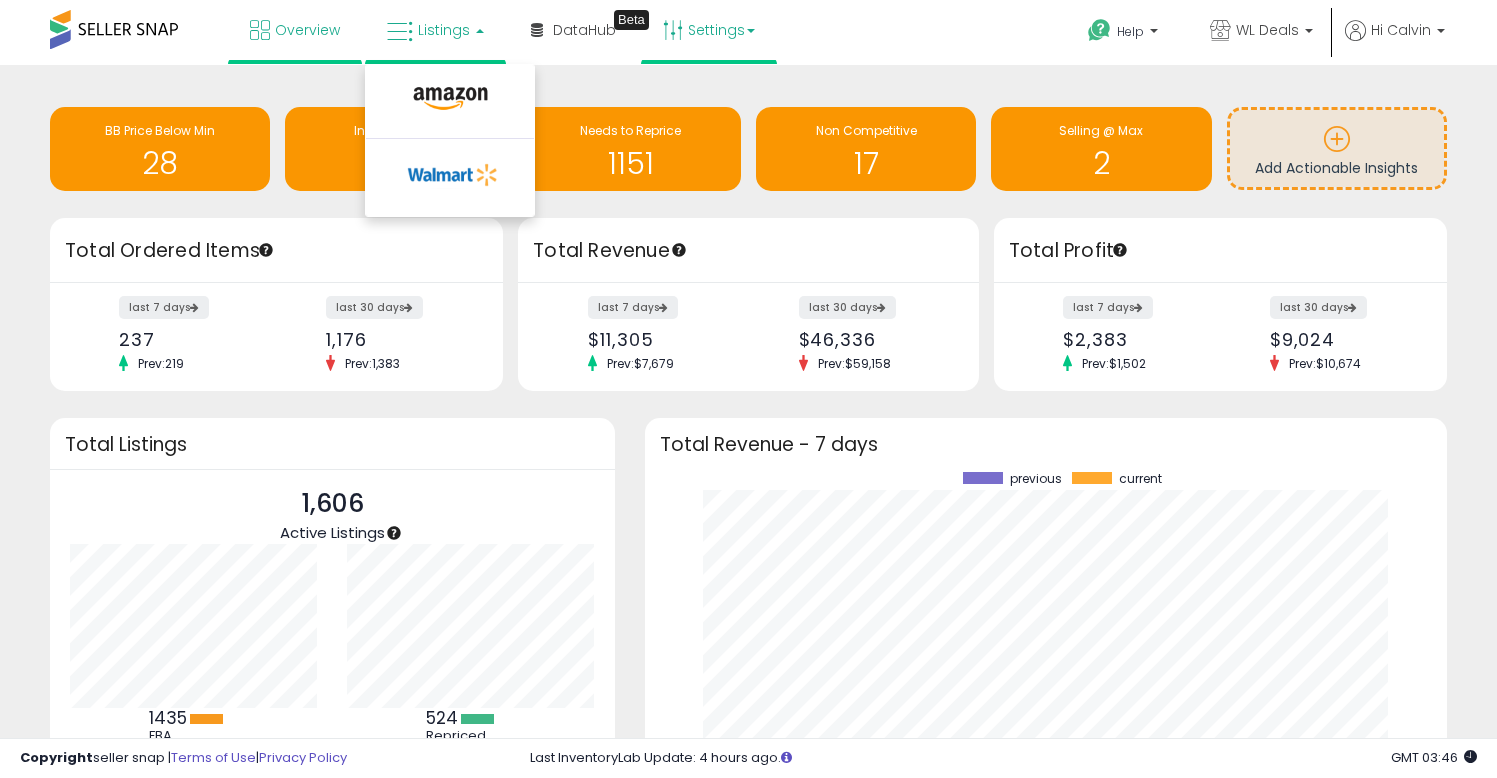 click on "Settings" at bounding box center (709, 30) 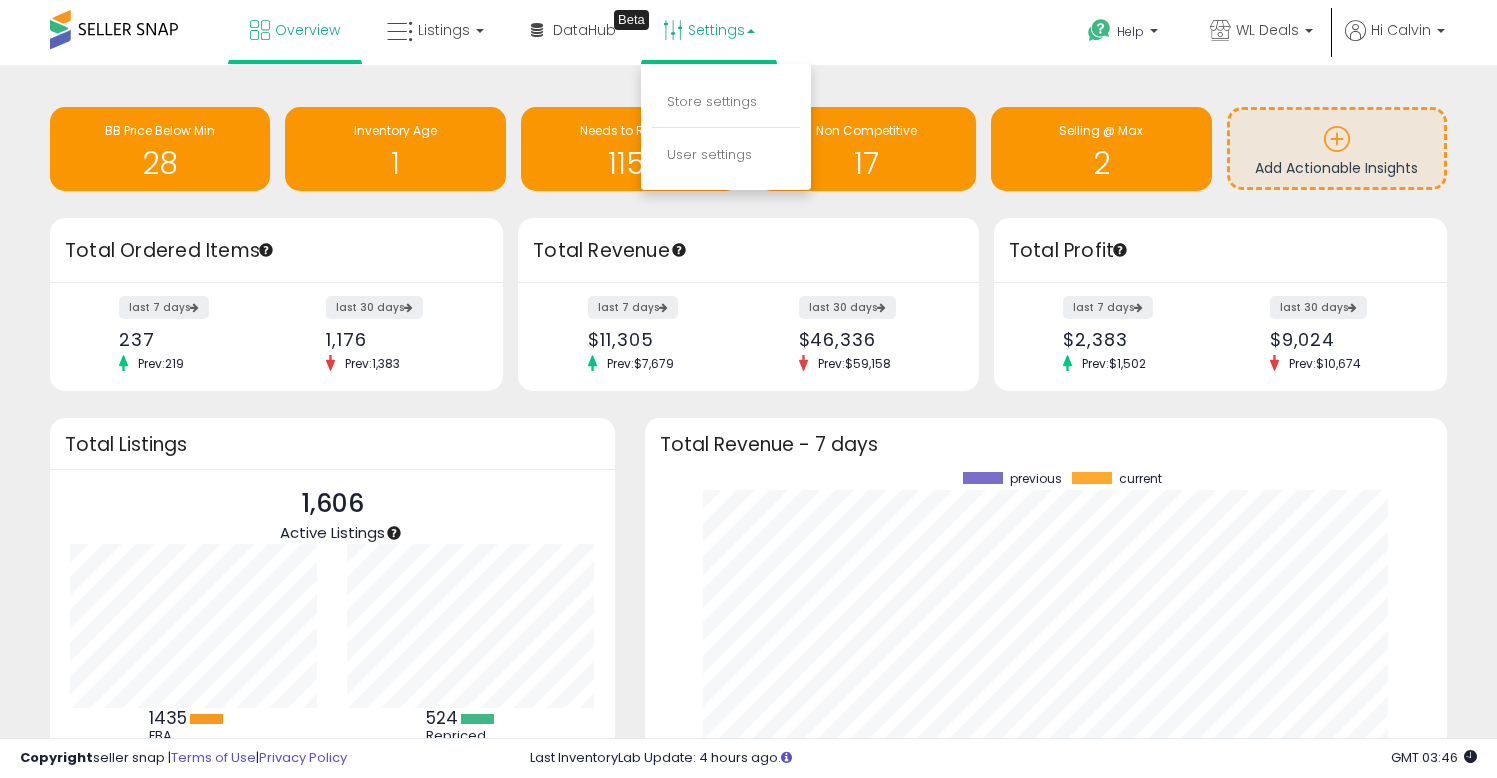 click on "Settings" at bounding box center (709, 30) 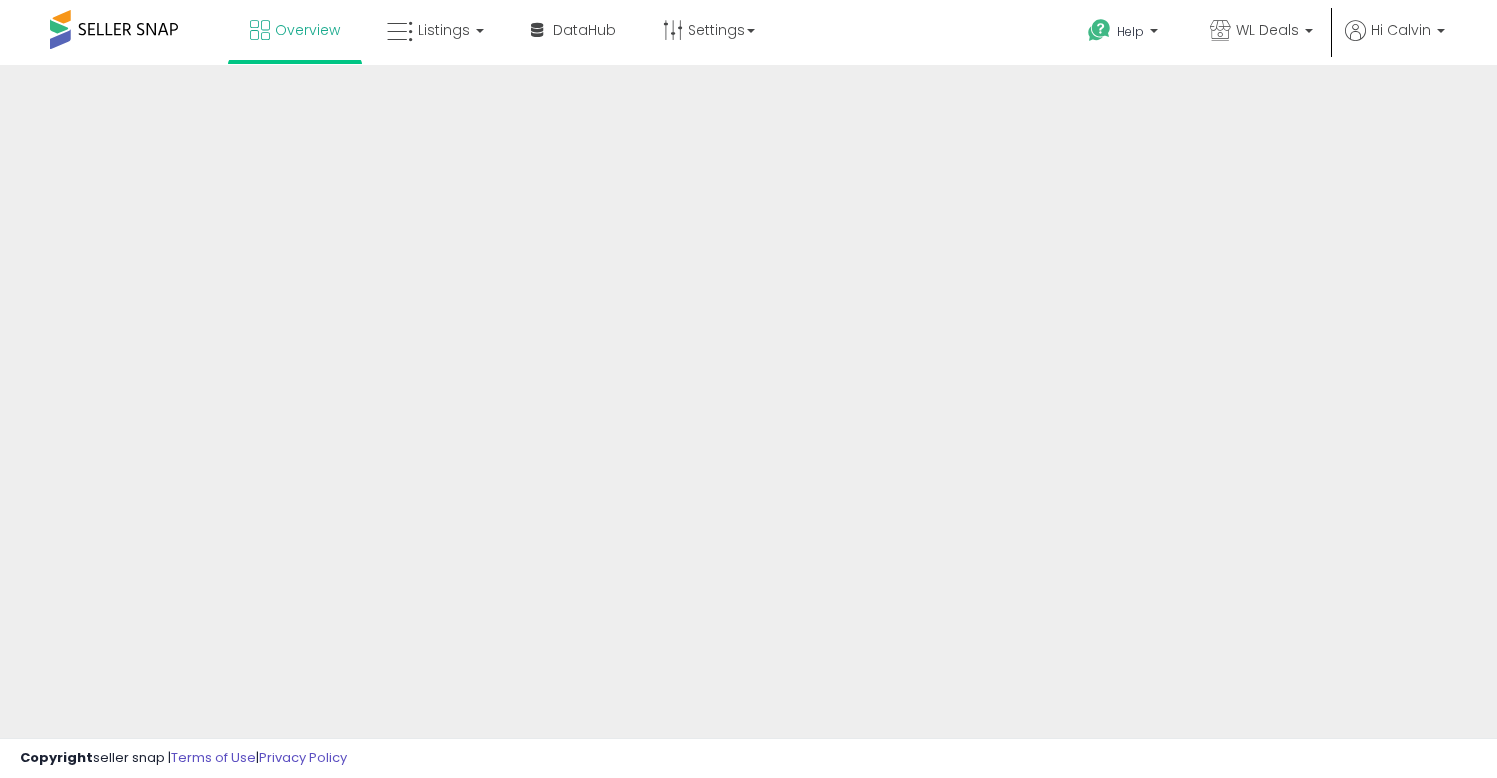 scroll, scrollTop: 0, scrollLeft: 0, axis: both 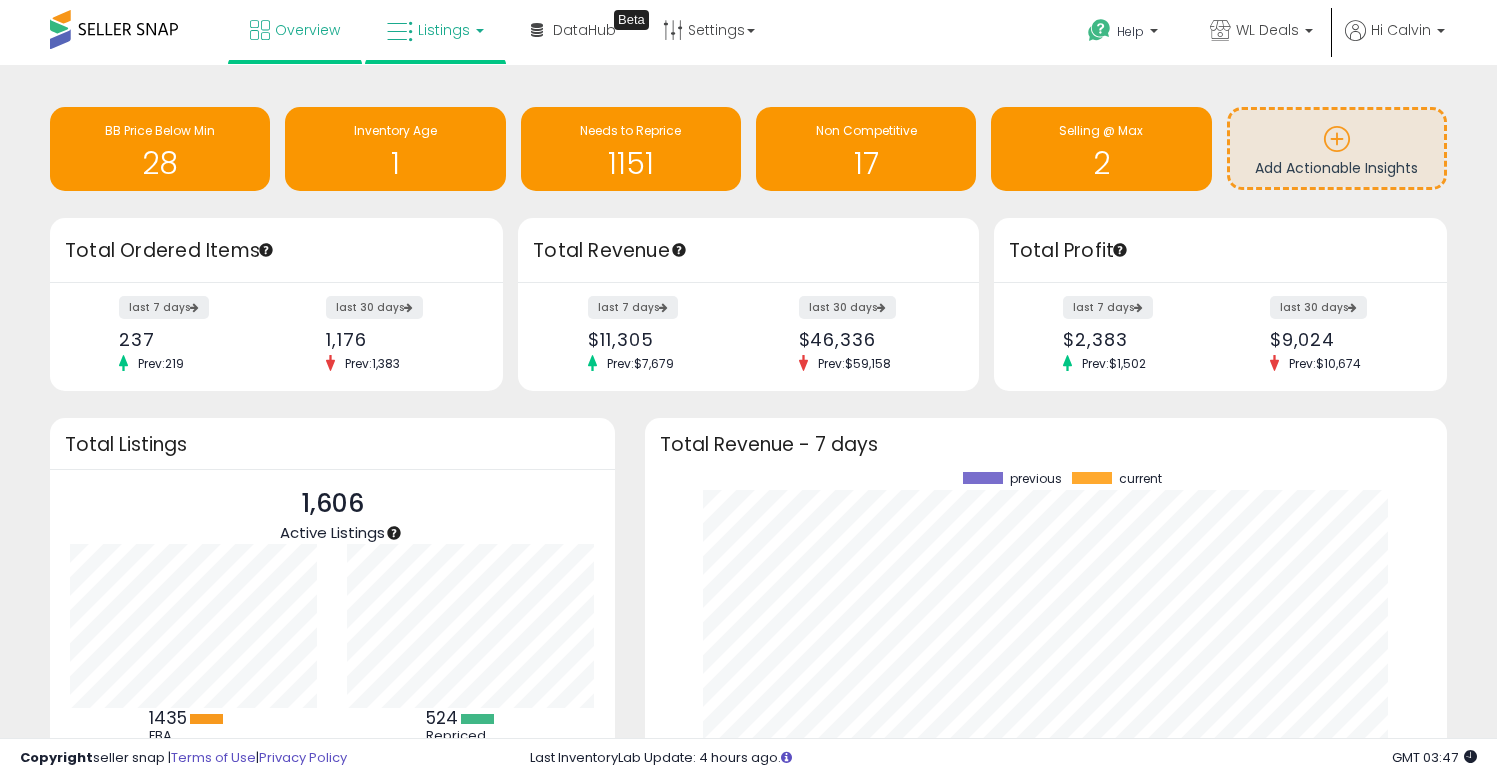 click on "Listings" at bounding box center [444, 30] 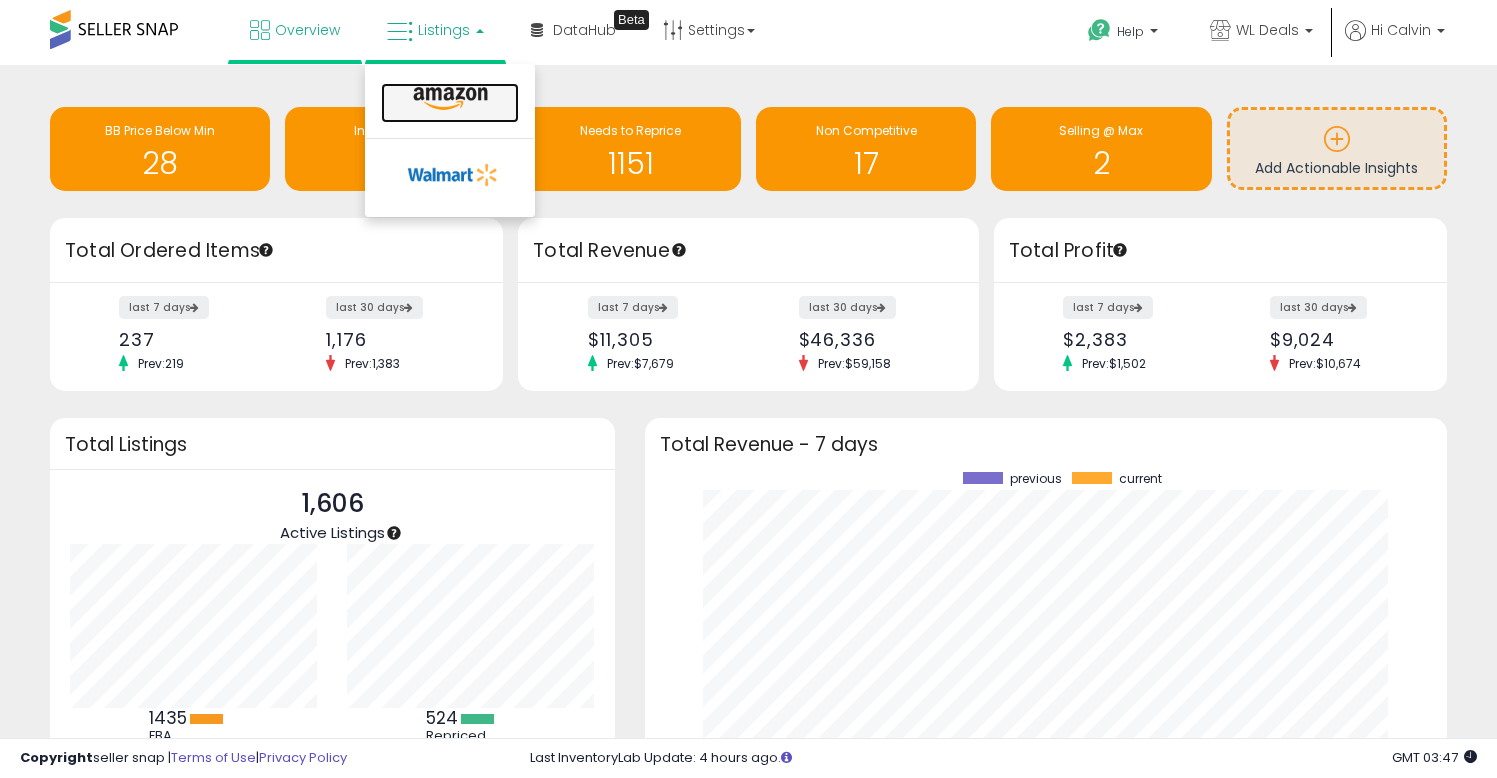 click at bounding box center (450, 99) 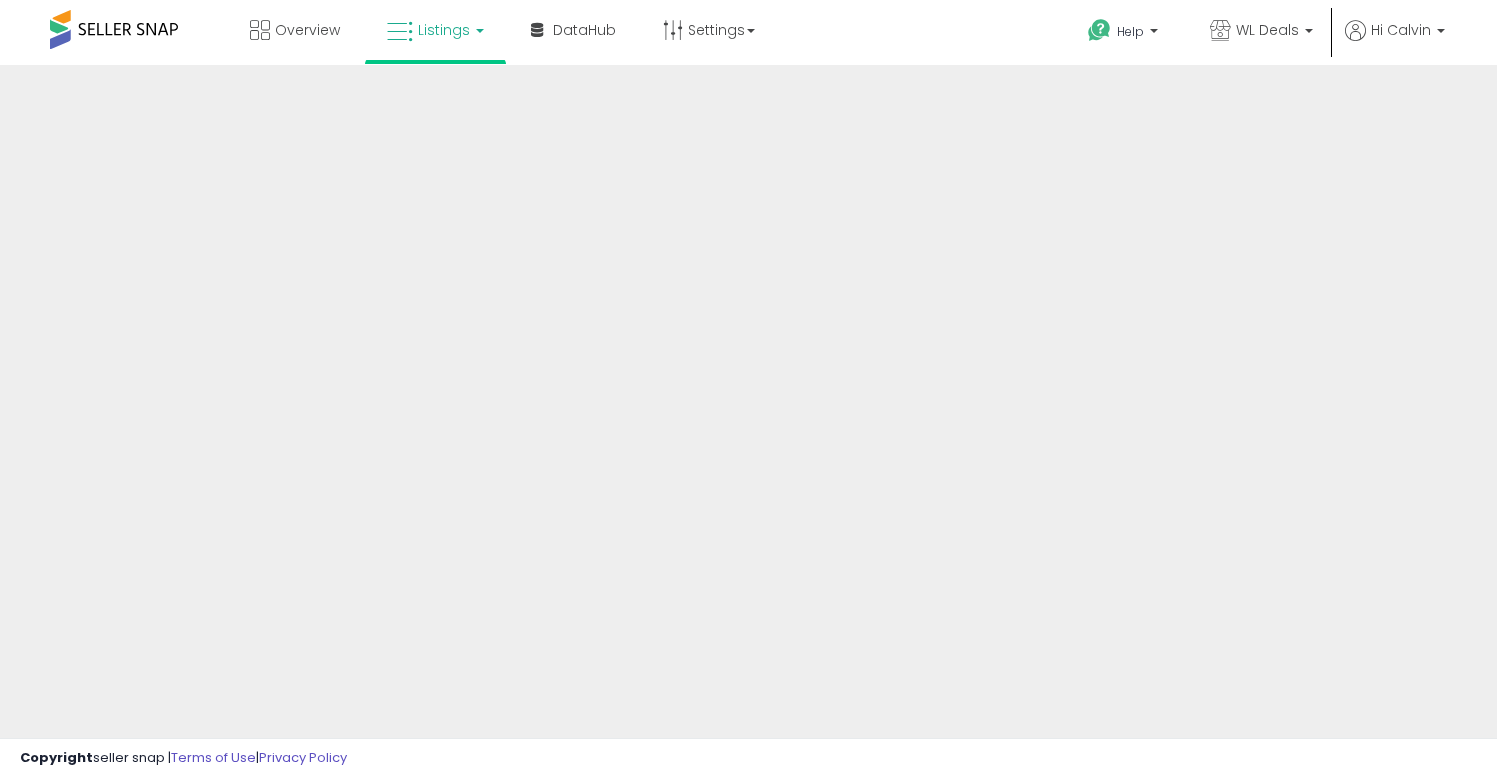 scroll, scrollTop: 0, scrollLeft: 0, axis: both 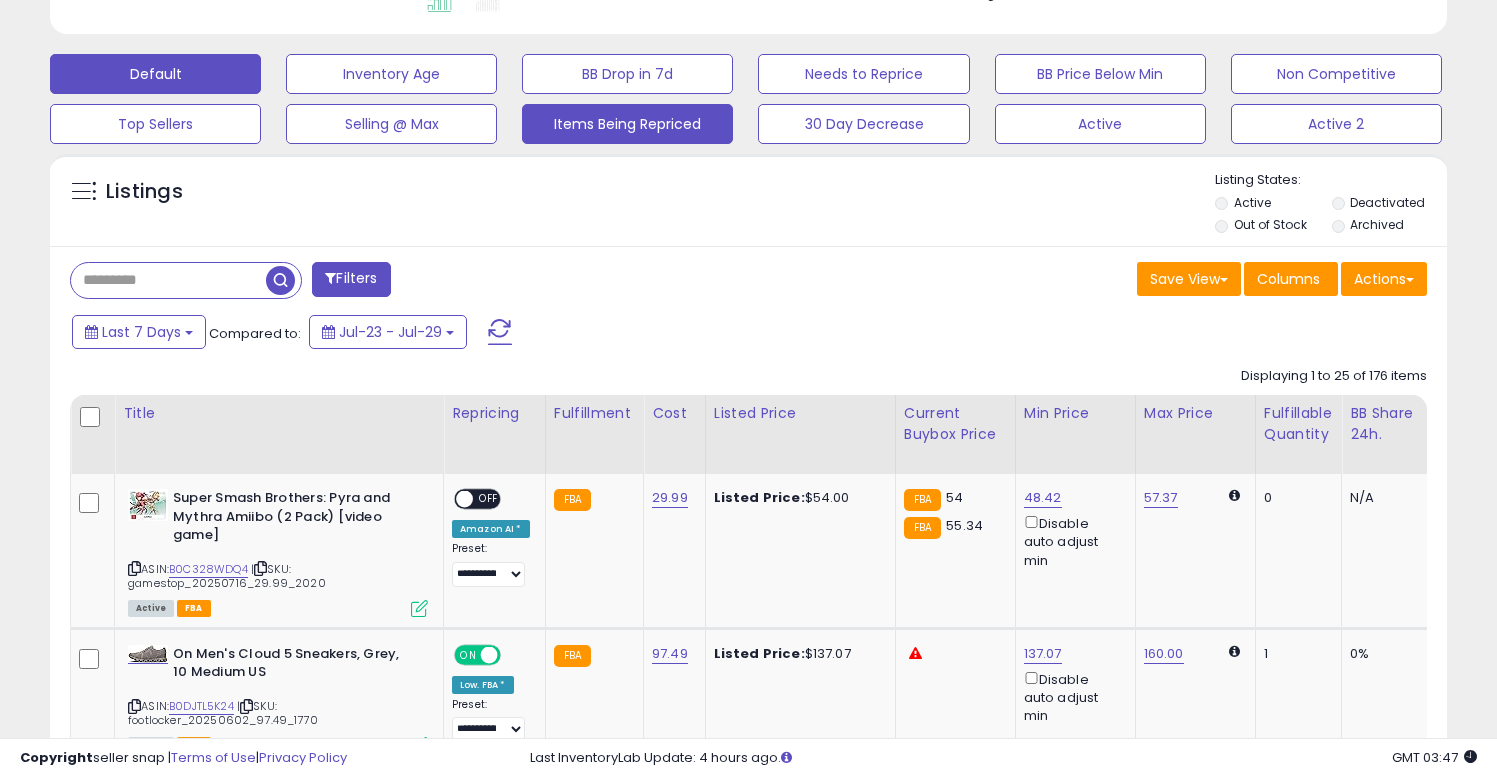 click on "Items Being Repriced" at bounding box center [391, 74] 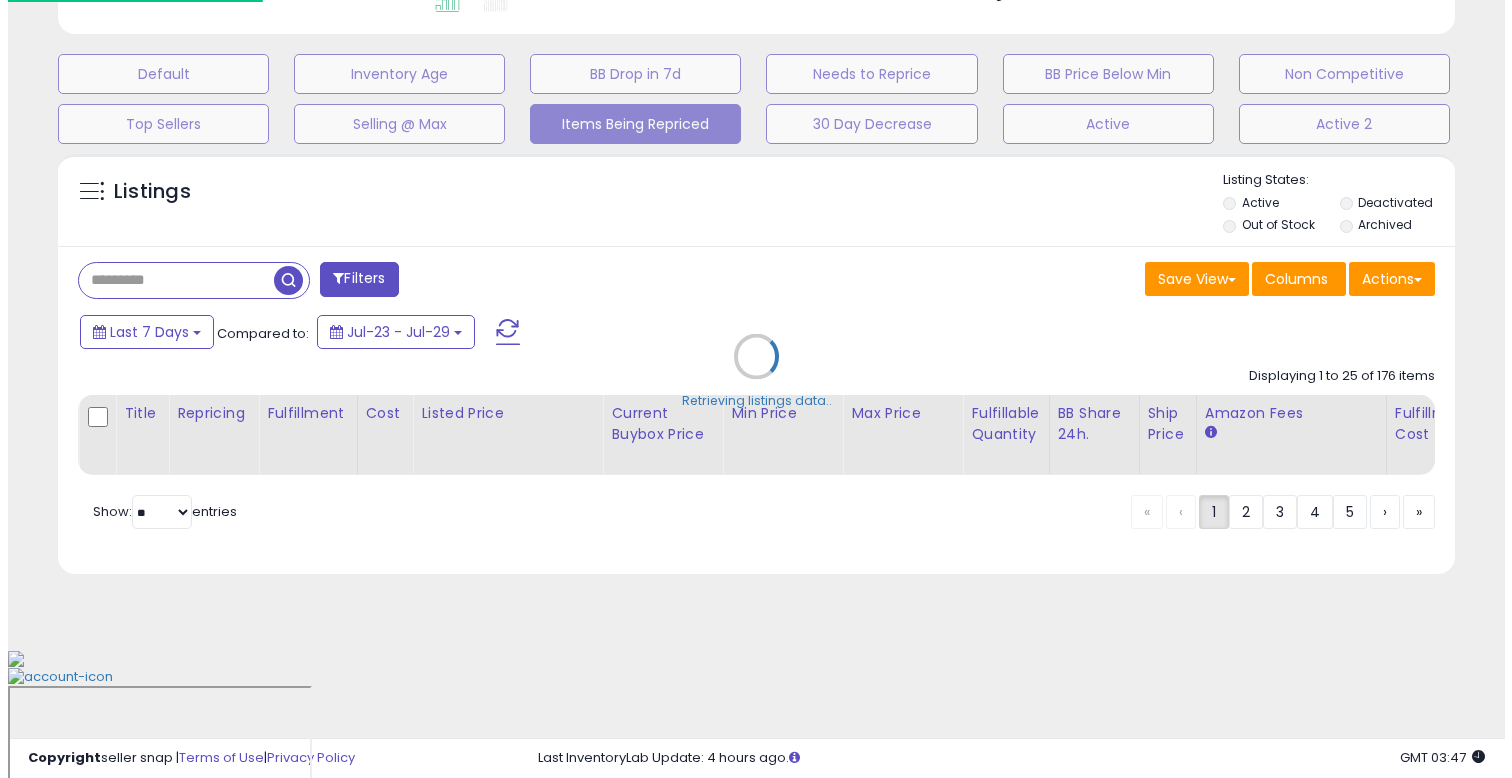 scroll, scrollTop: 462, scrollLeft: 0, axis: vertical 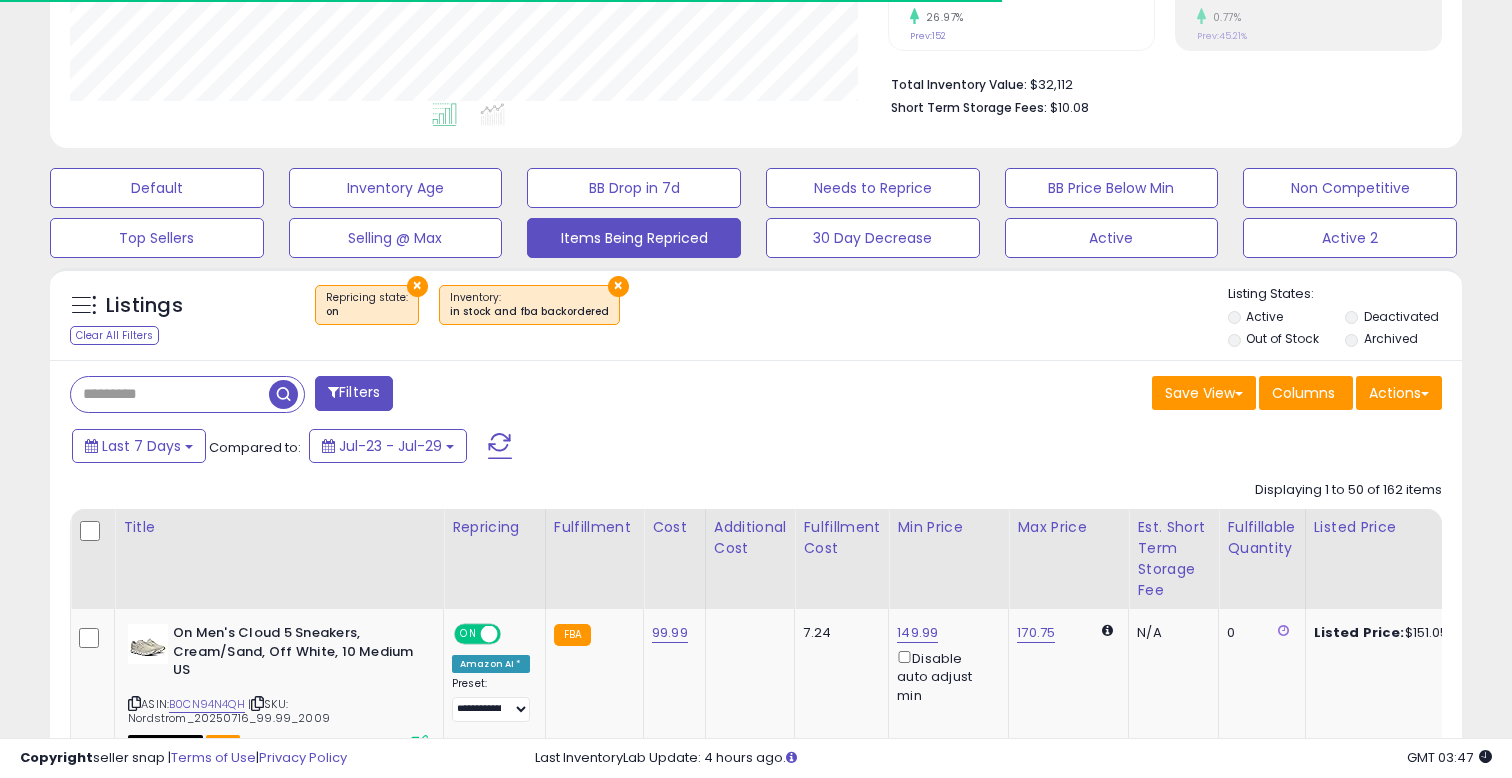 select on "**" 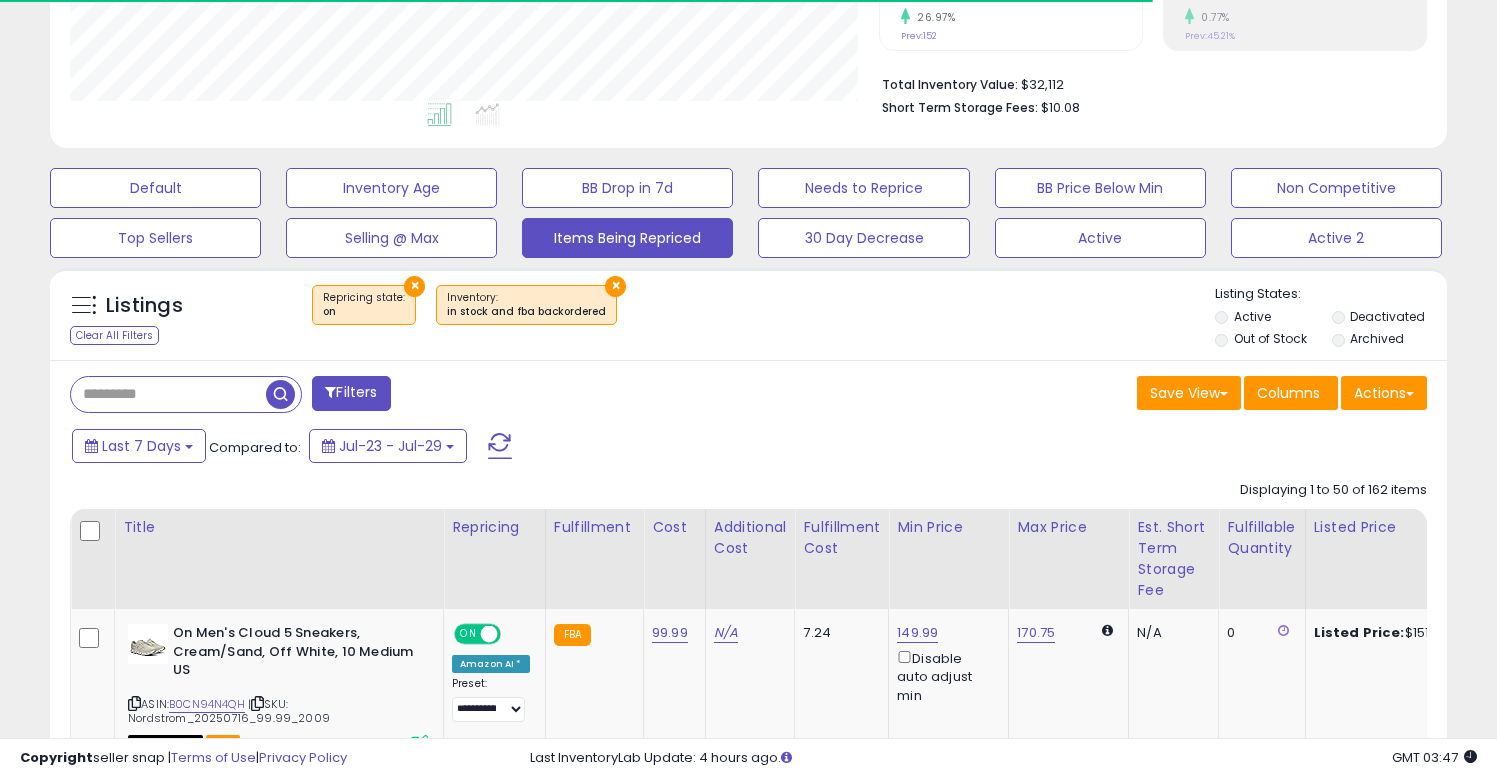 scroll, scrollTop: 410, scrollLeft: 809, axis: both 